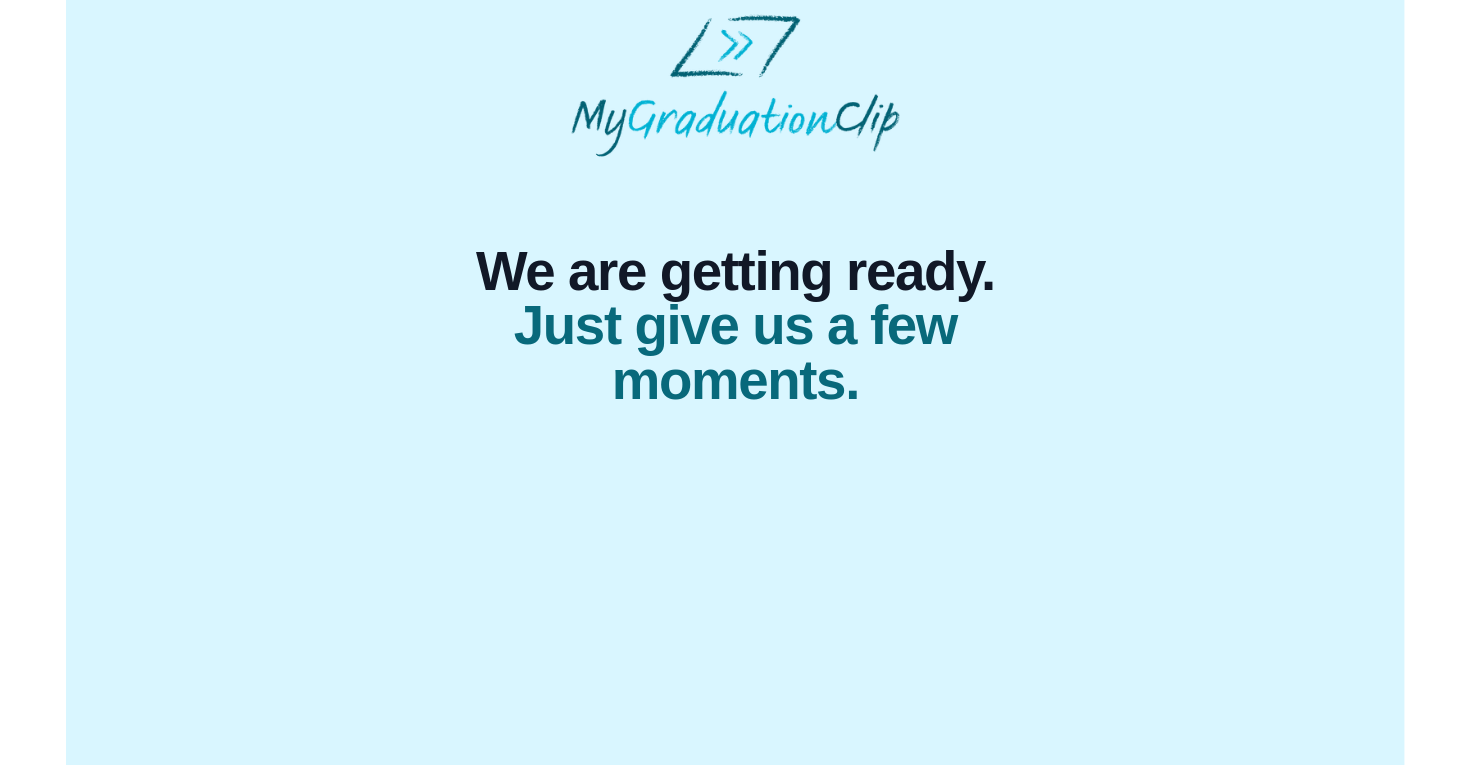 scroll, scrollTop: 0, scrollLeft: 0, axis: both 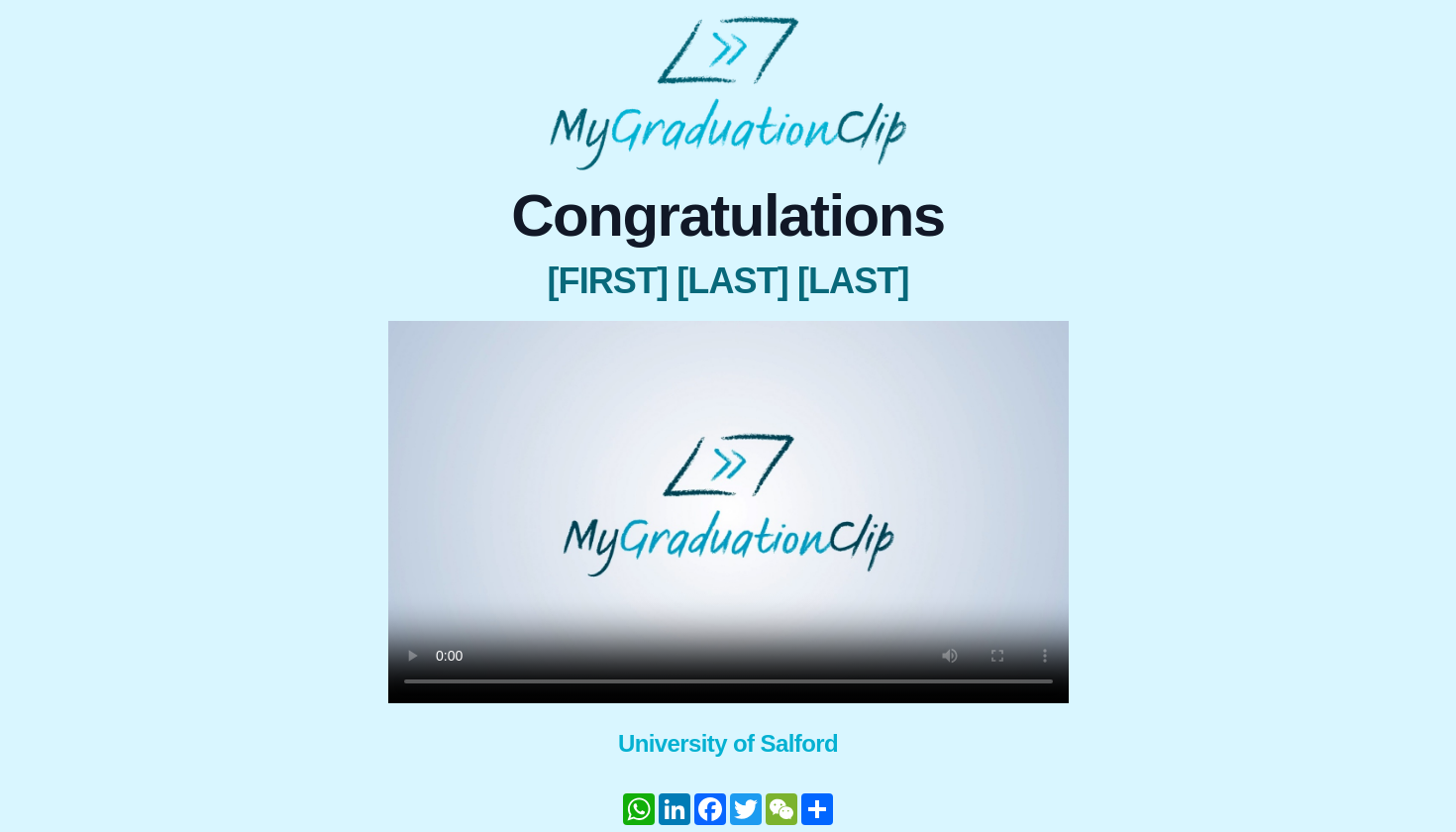 click at bounding box center [728, 512] 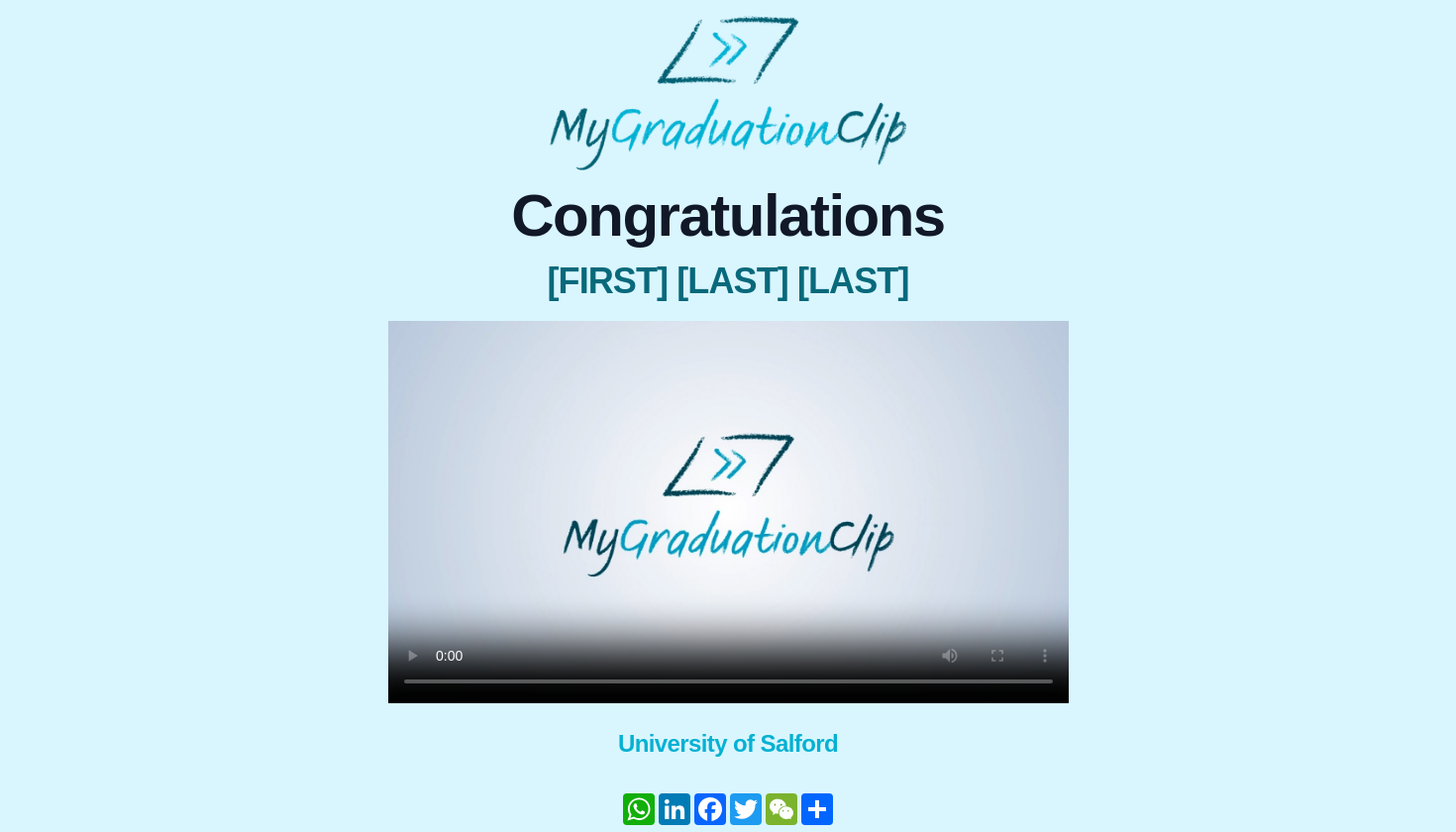 click at bounding box center [728, 512] 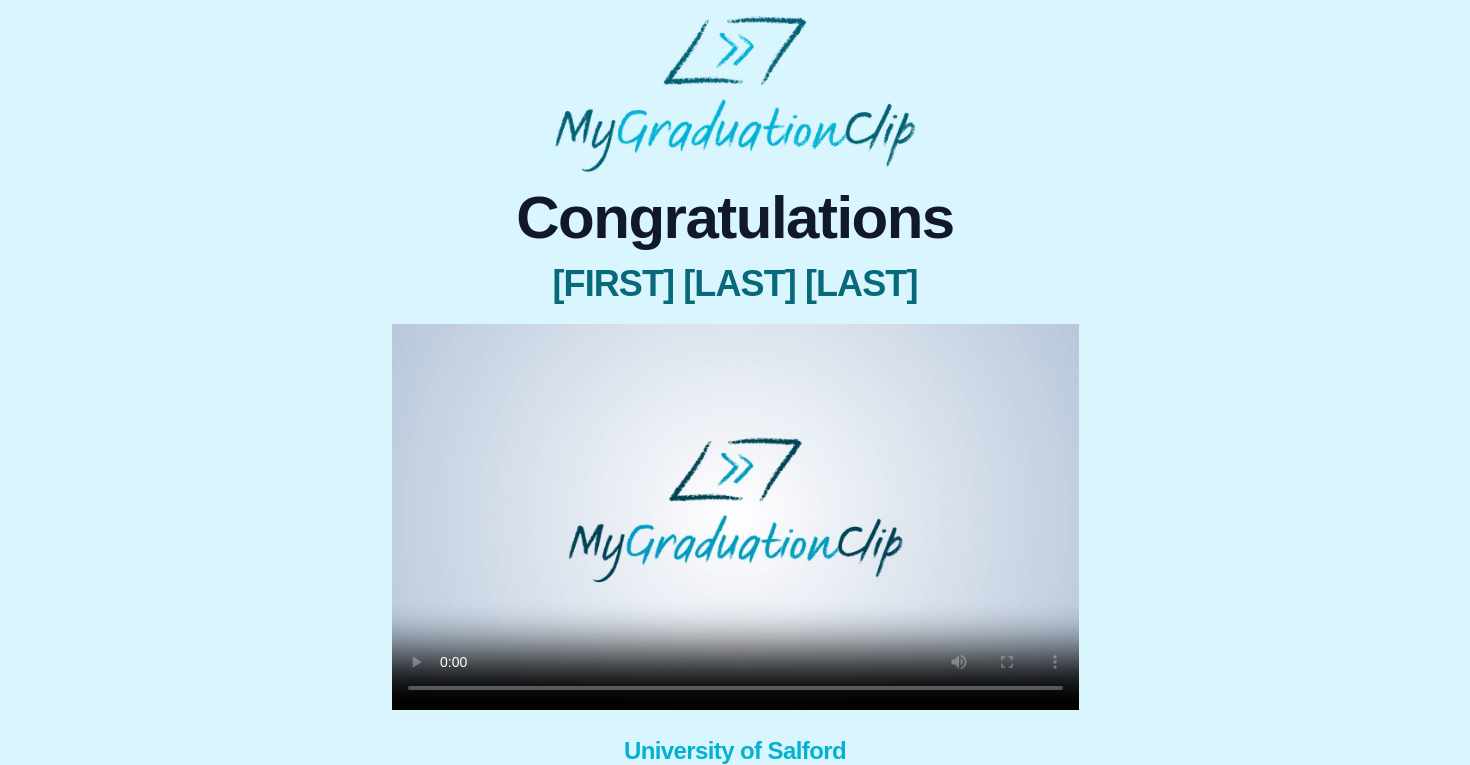 click at bounding box center (735, 517) 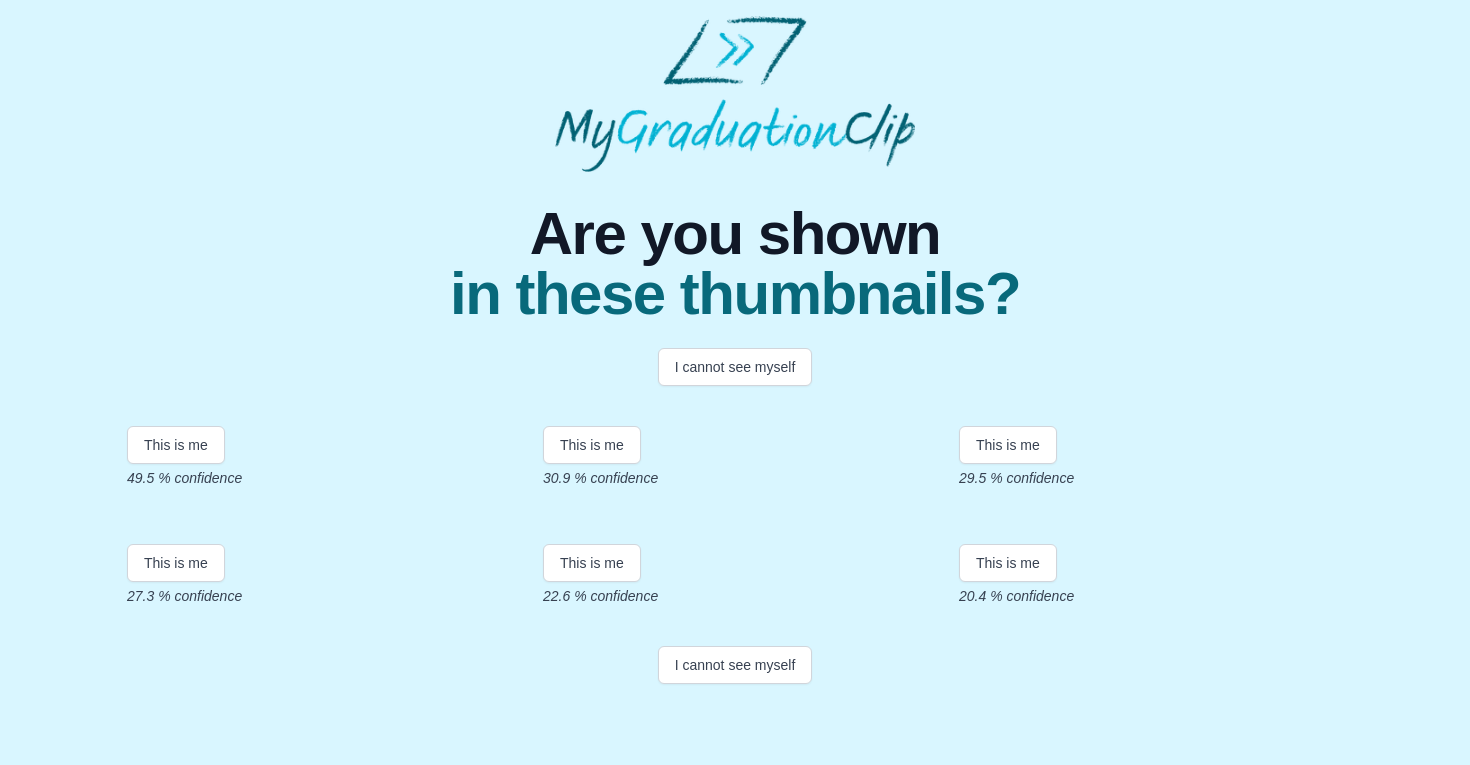 scroll, scrollTop: 375, scrollLeft: 0, axis: vertical 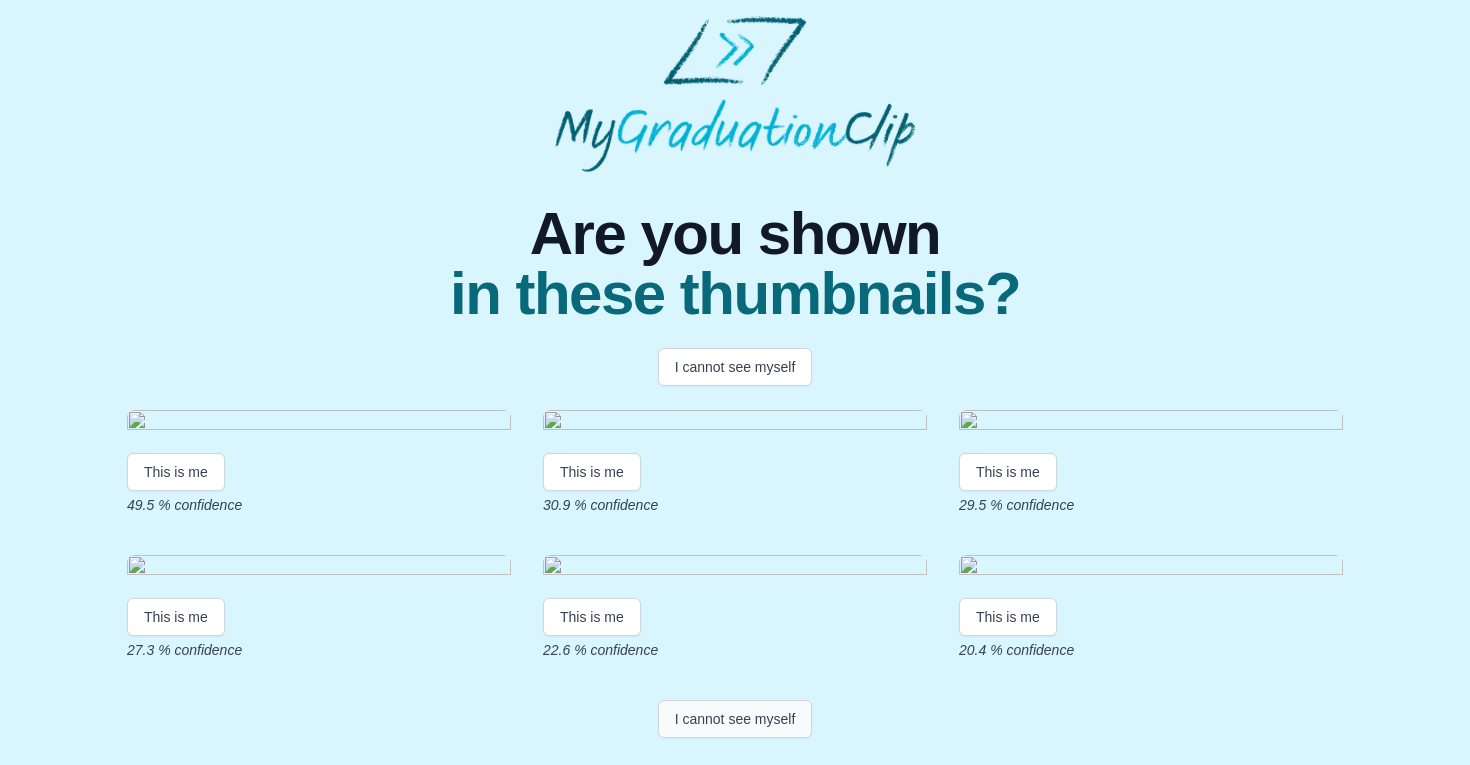 click on "I cannot see myself" at bounding box center [735, 719] 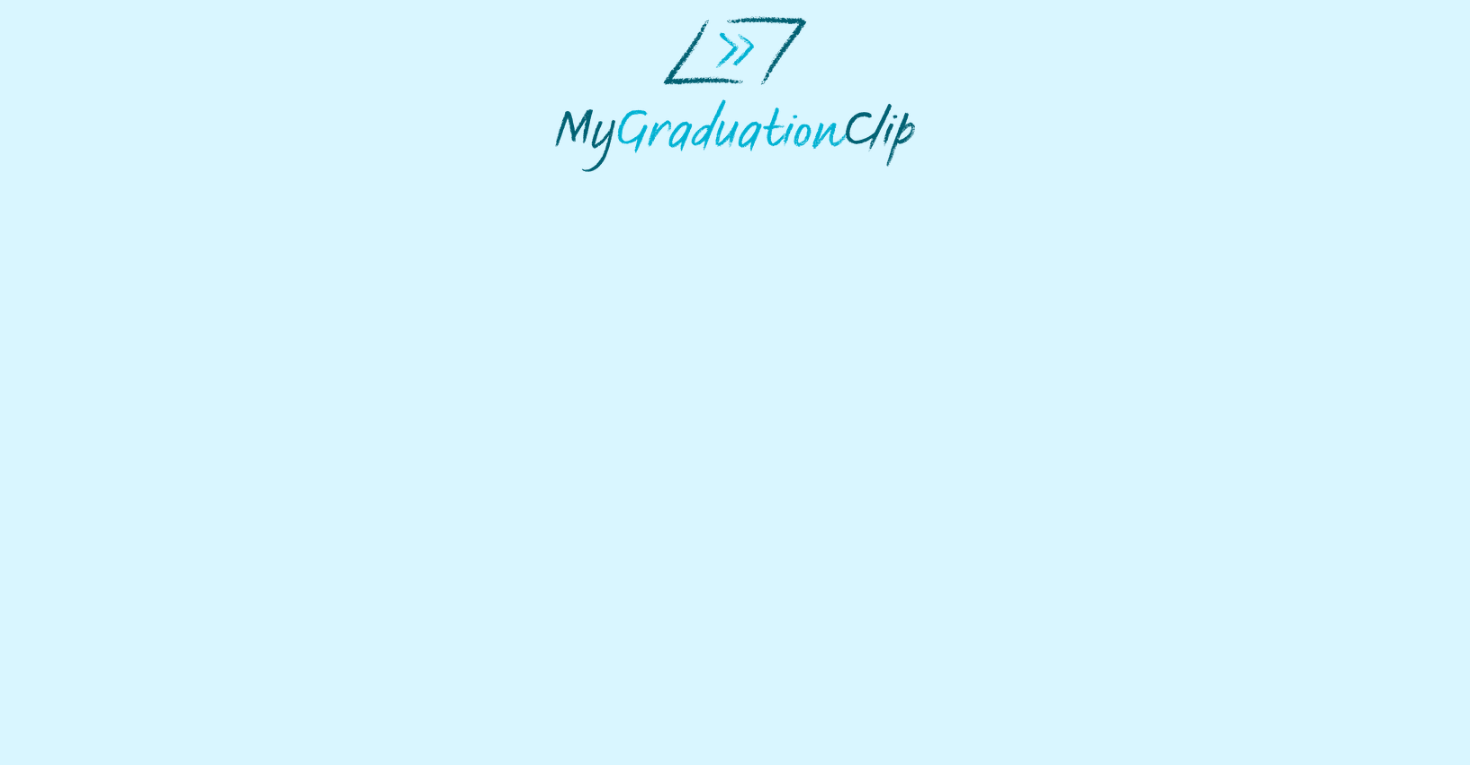 scroll, scrollTop: 0, scrollLeft: 0, axis: both 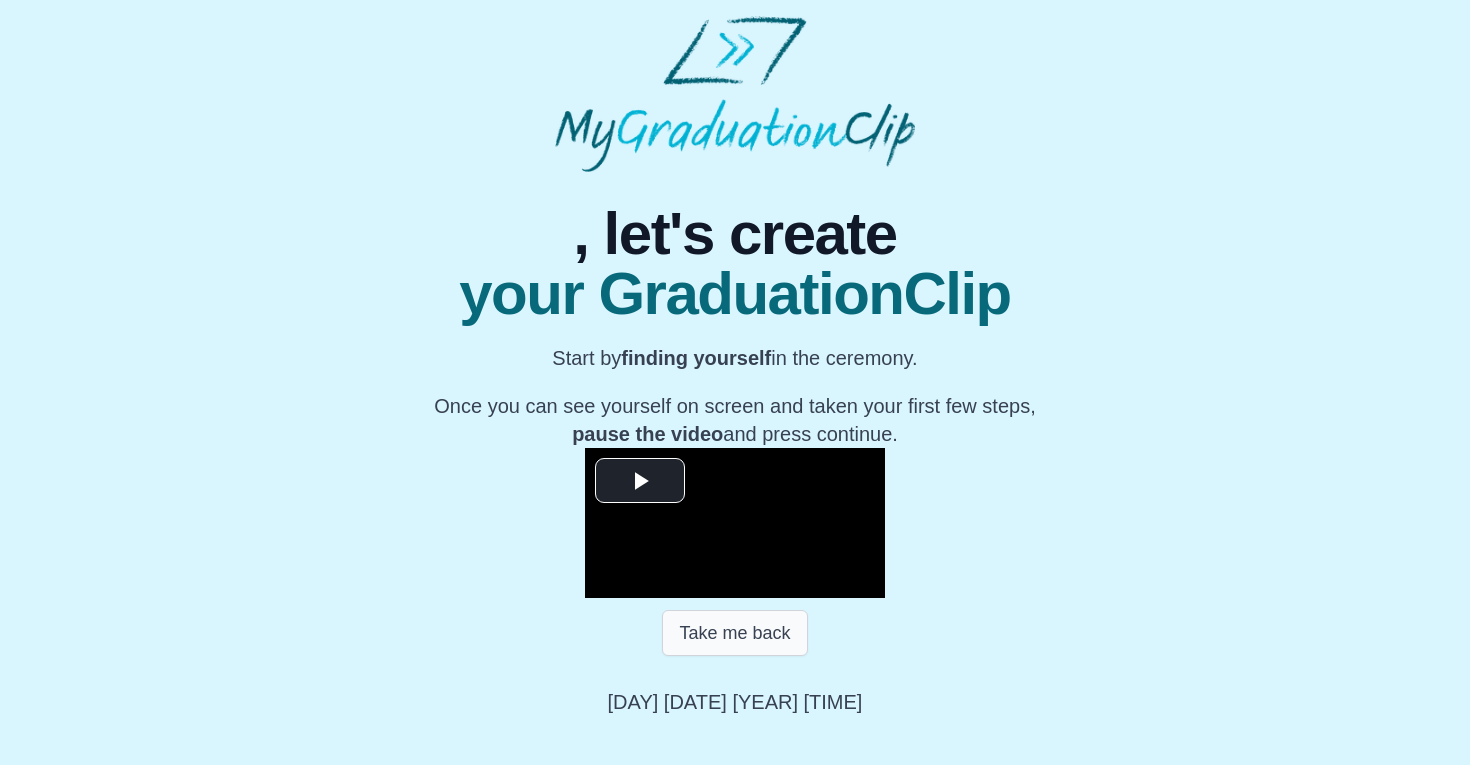click on "Take me back" at bounding box center (734, 633) 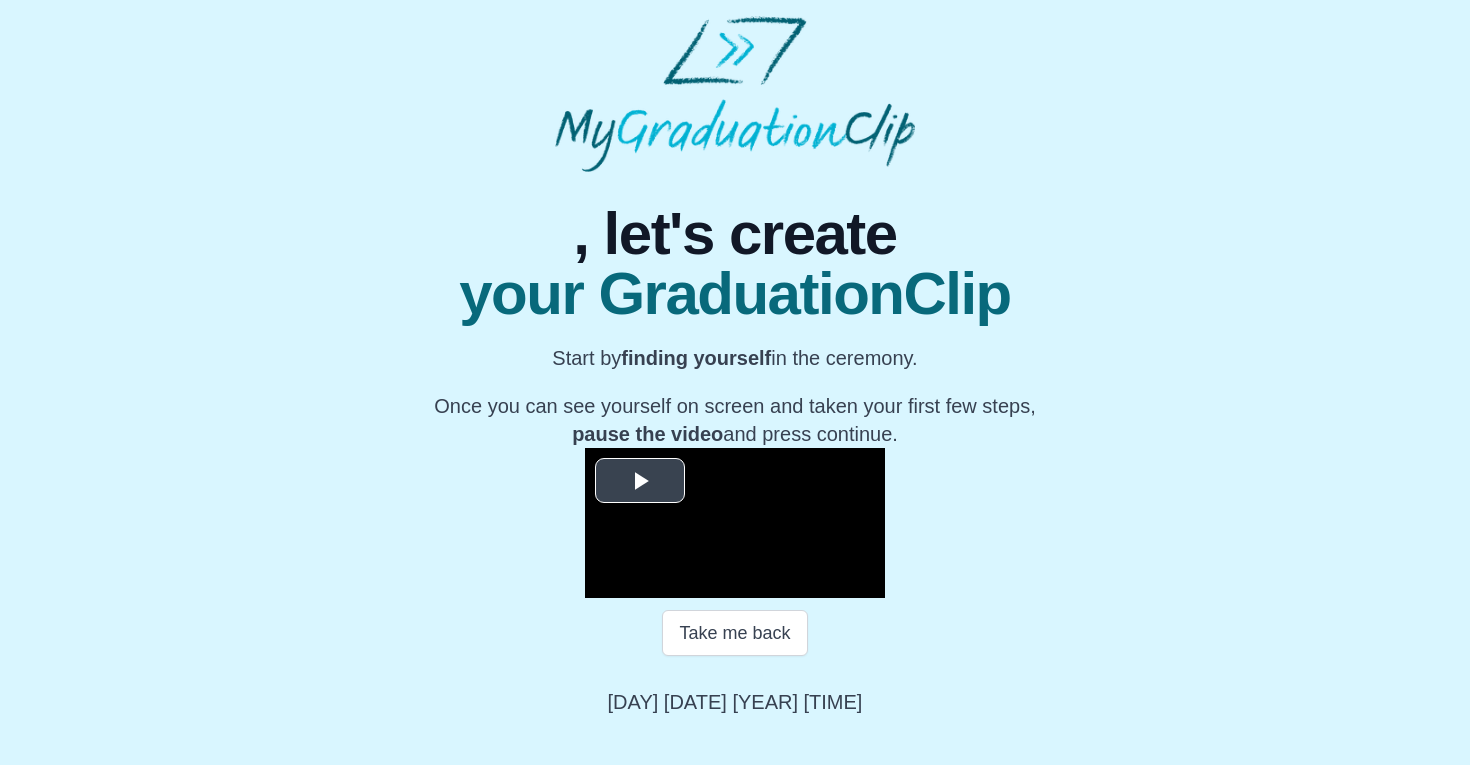 click at bounding box center (640, 481) 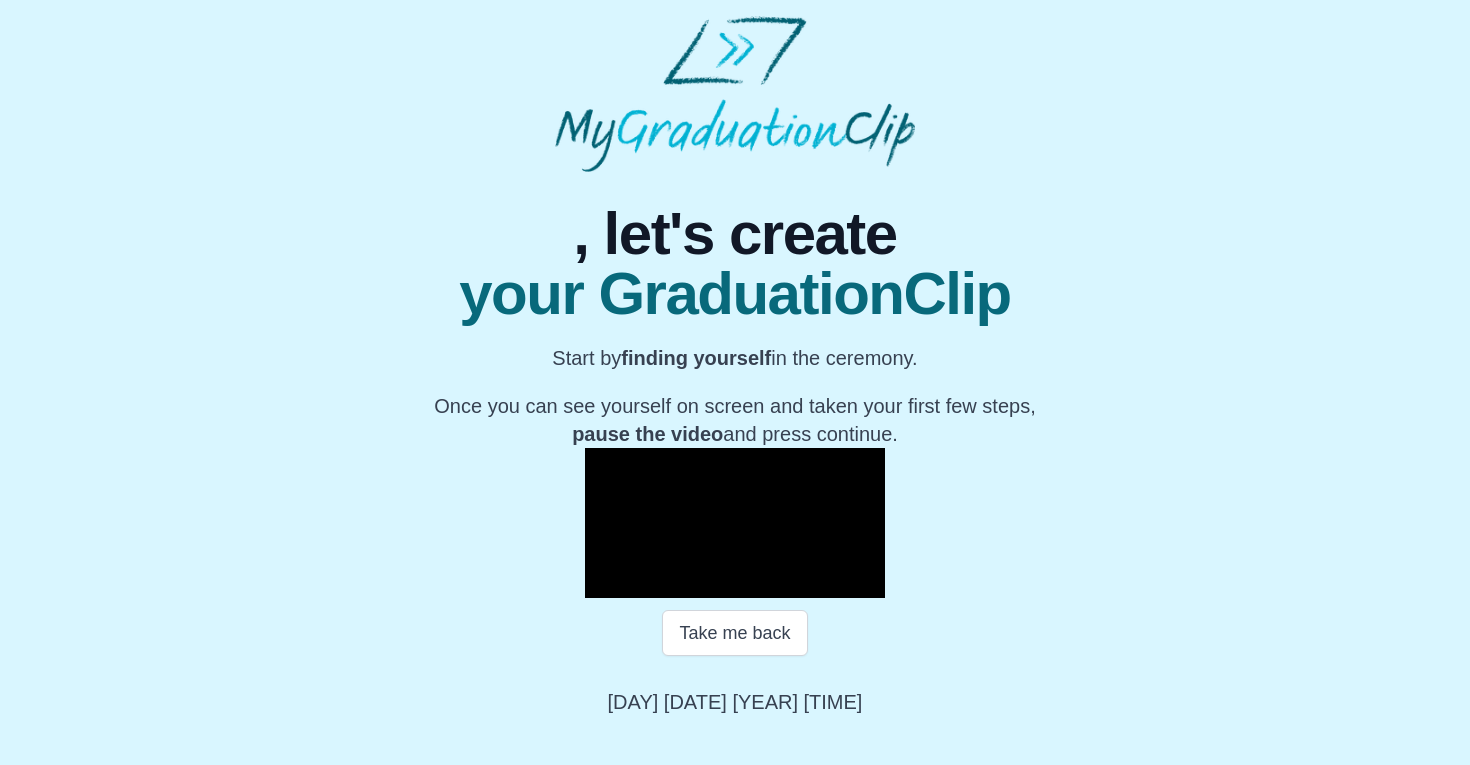 scroll, scrollTop: 231, scrollLeft: 0, axis: vertical 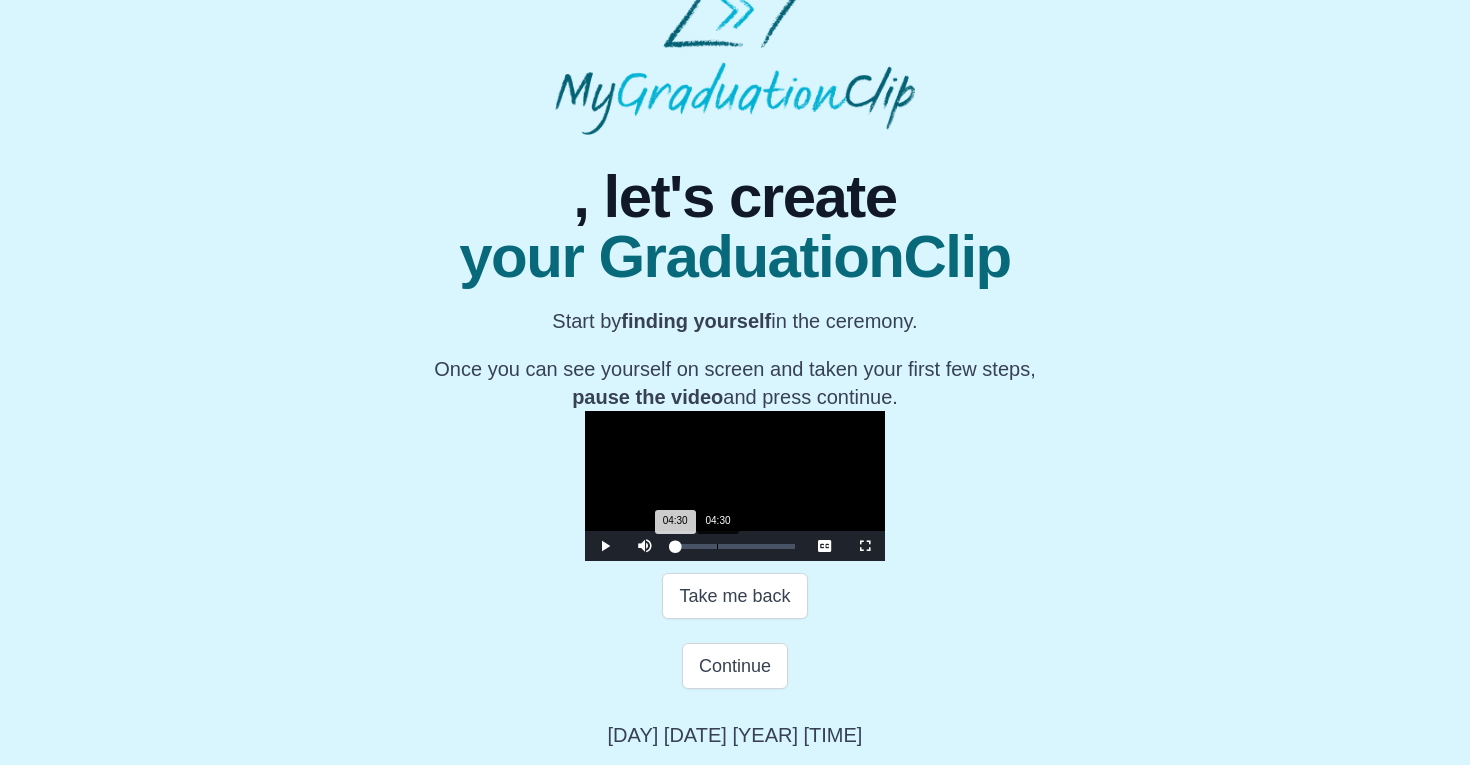 drag, startPoint x: 457, startPoint y: 615, endPoint x: 500, endPoint y: 616, distance: 43.011627 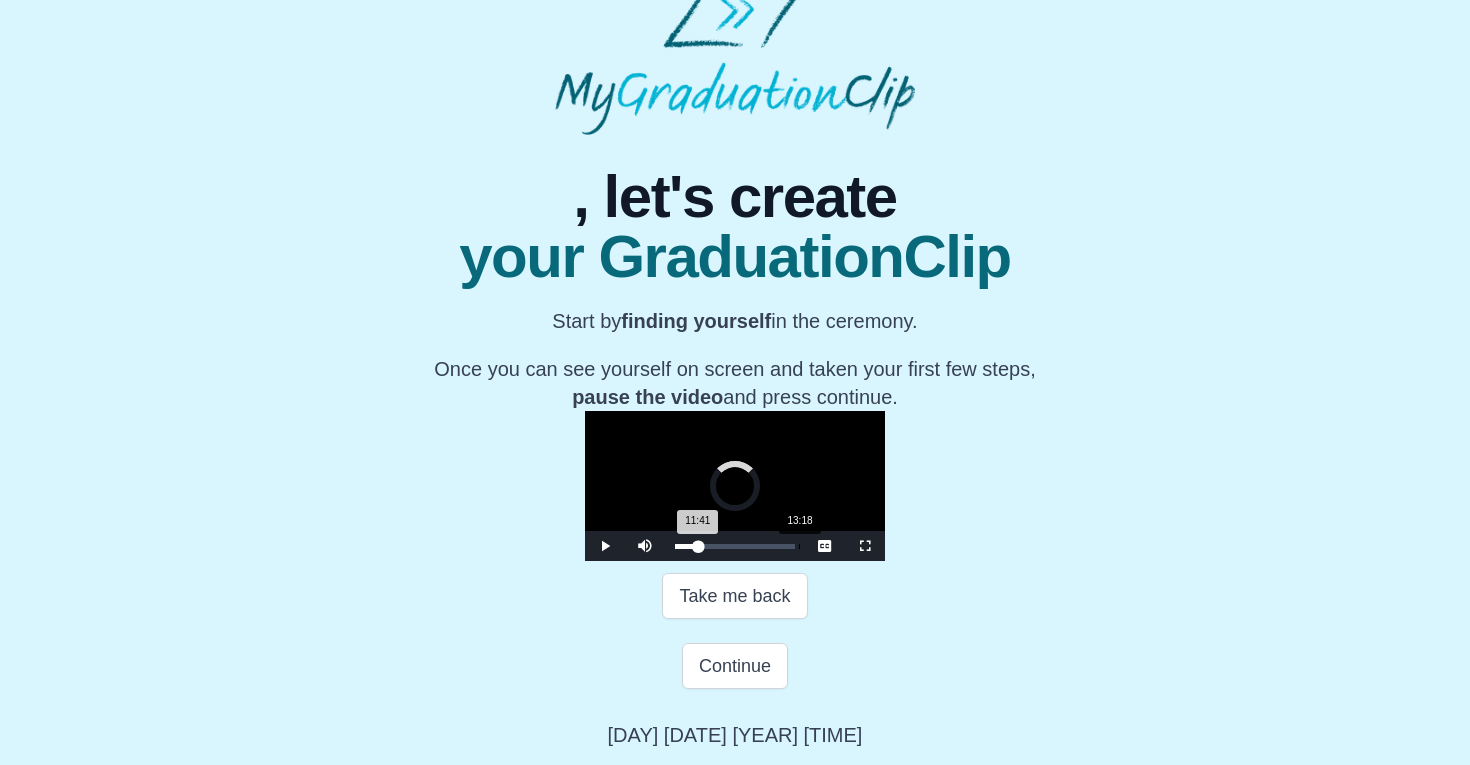 drag, startPoint x: 503, startPoint y: 615, endPoint x: 582, endPoint y: 615, distance: 79 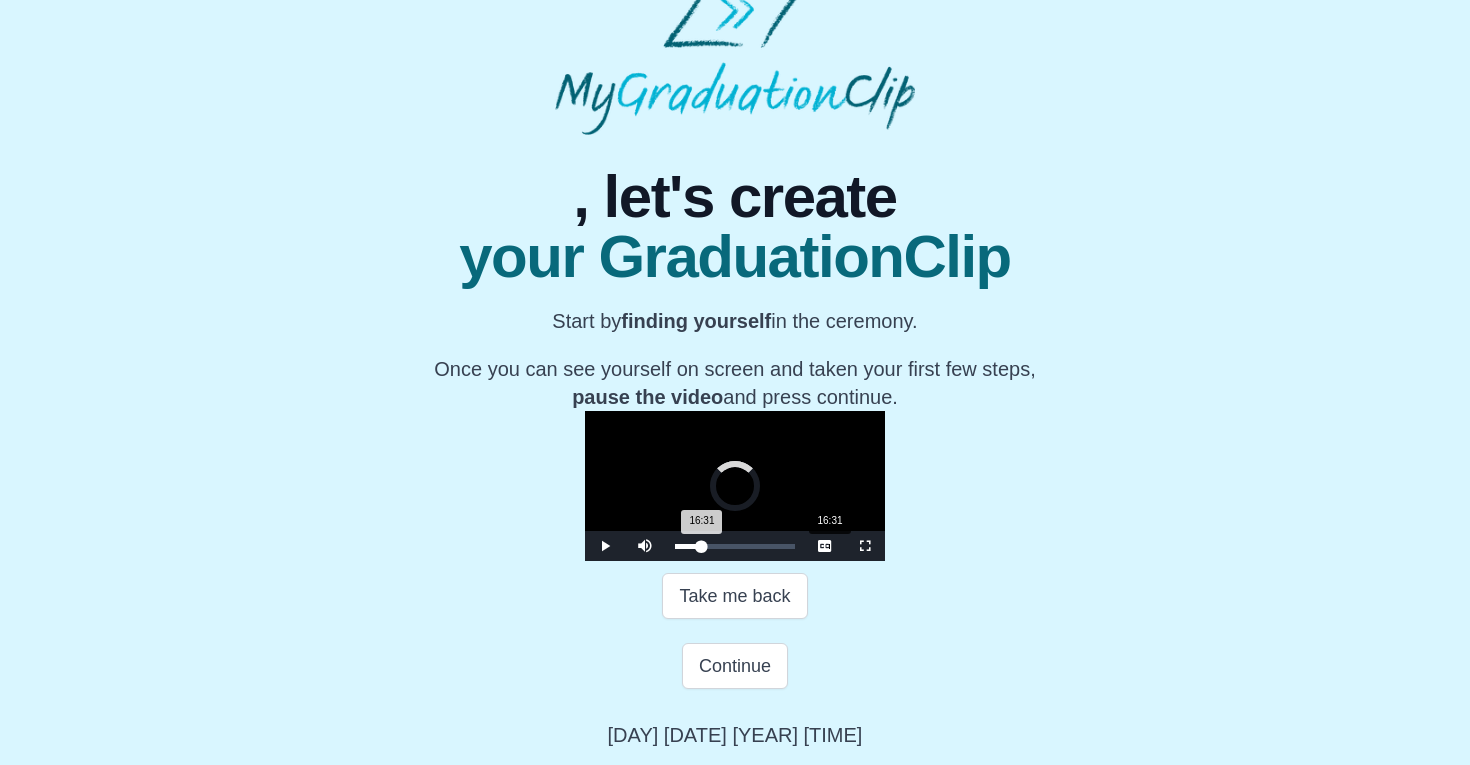 click on "16:31" at bounding box center [829, 546] 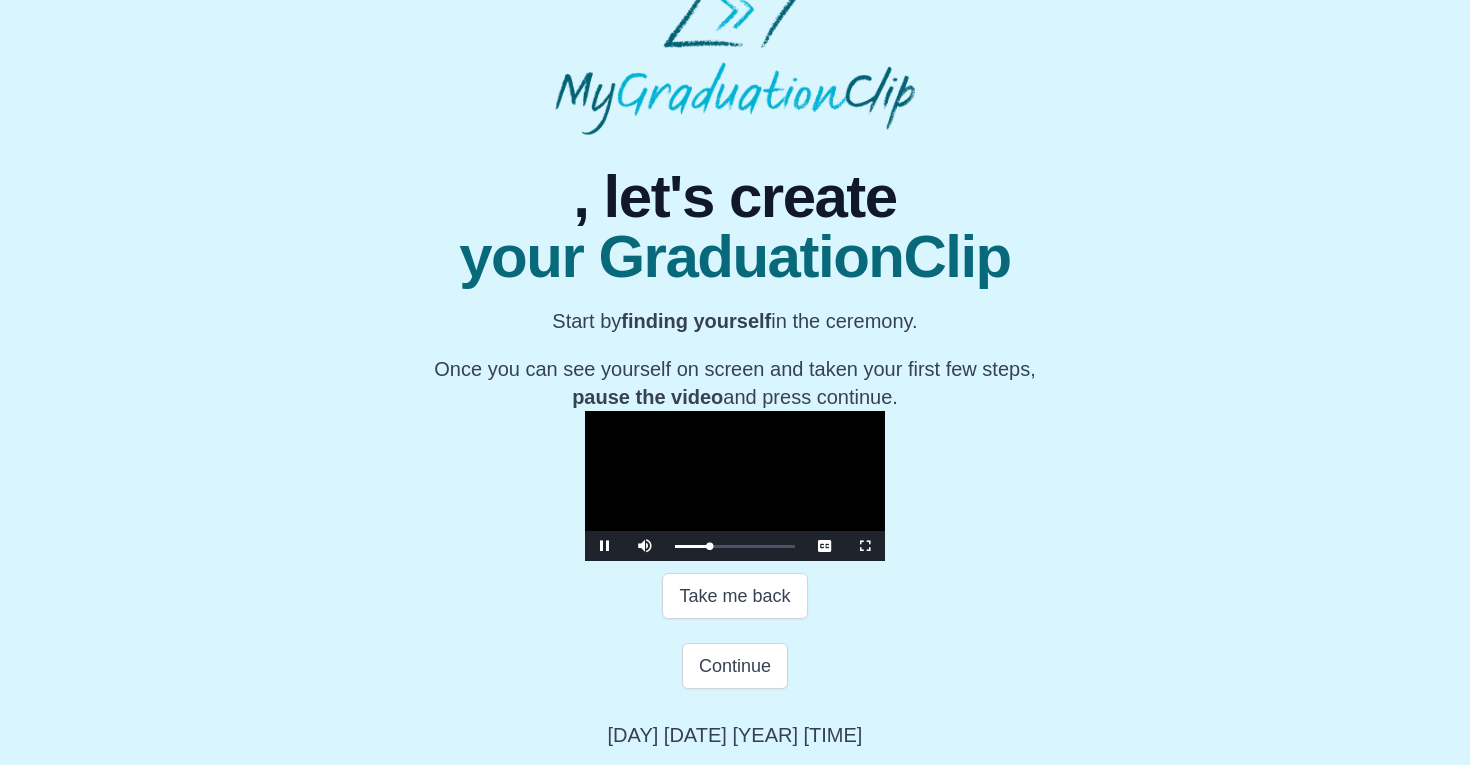 scroll, scrollTop: 293, scrollLeft: 0, axis: vertical 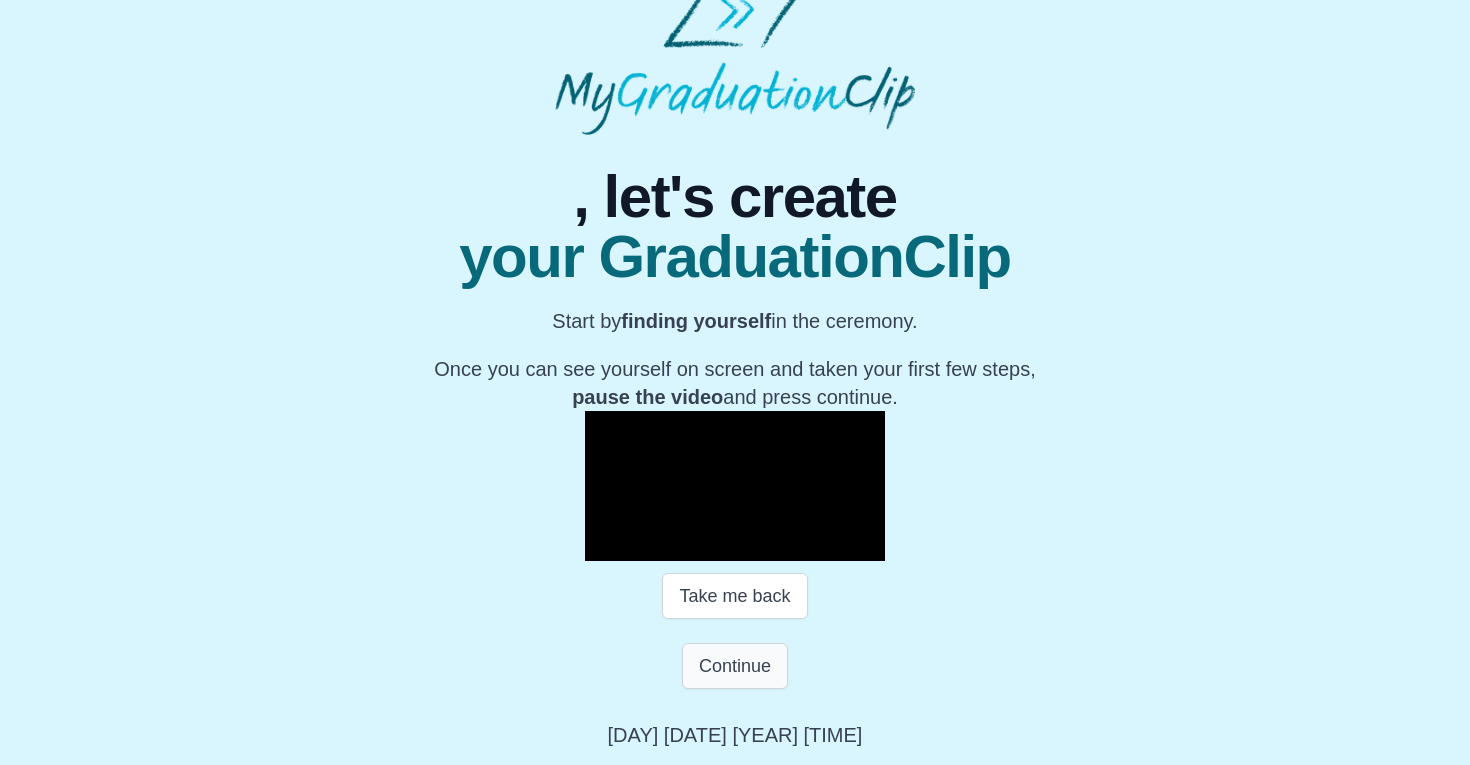 click on "Continue" at bounding box center (735, 666) 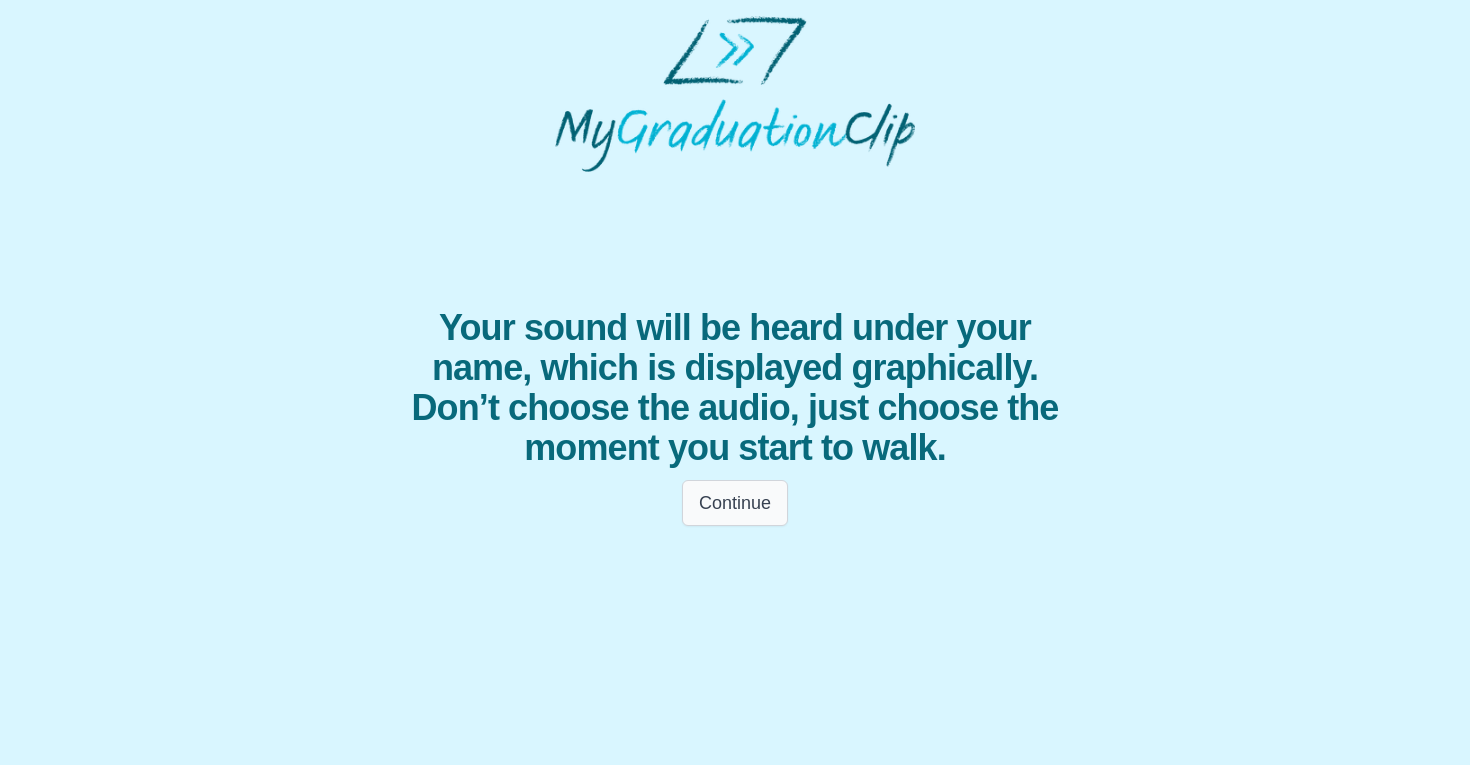 click on "Continue" at bounding box center [735, 503] 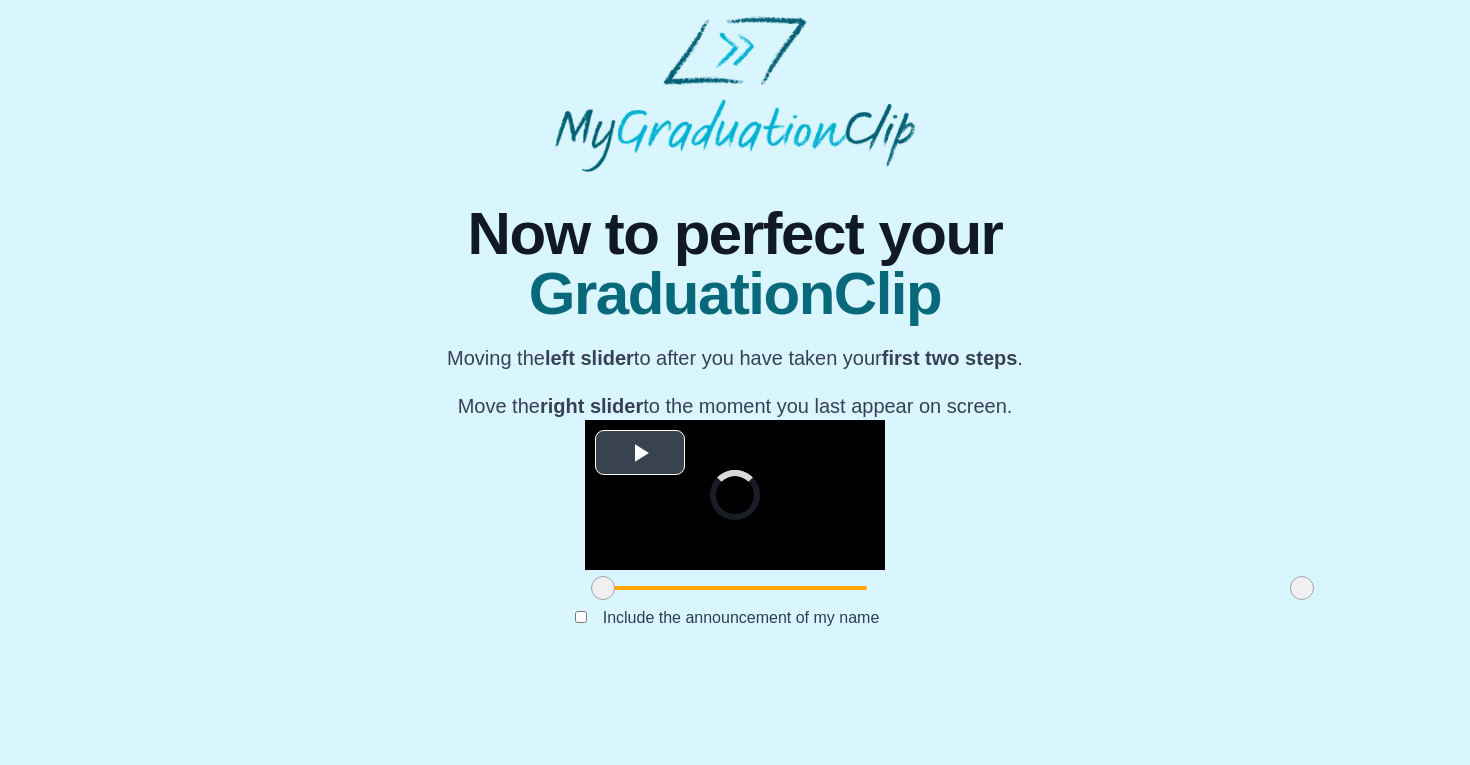 scroll, scrollTop: 163, scrollLeft: 0, axis: vertical 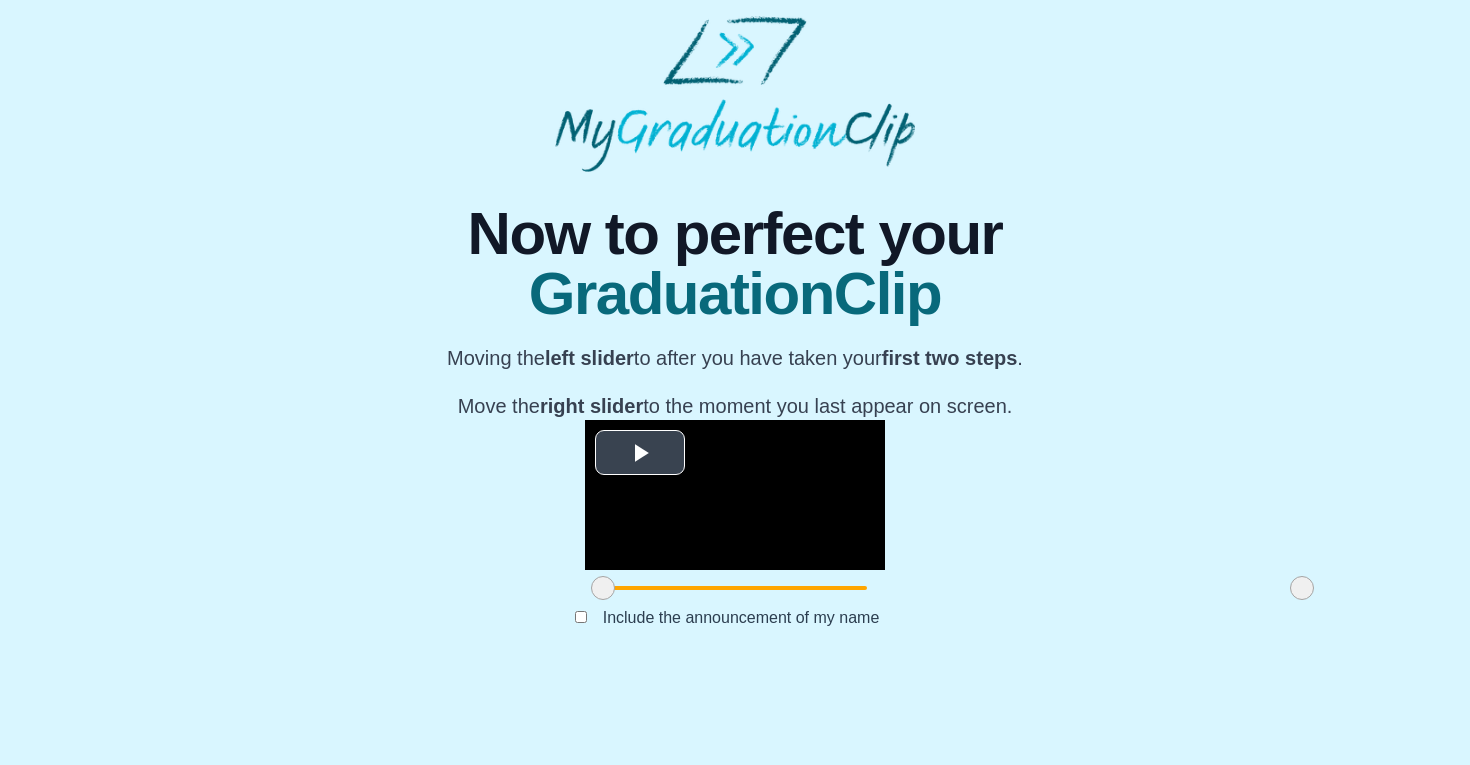 click at bounding box center (640, 453) 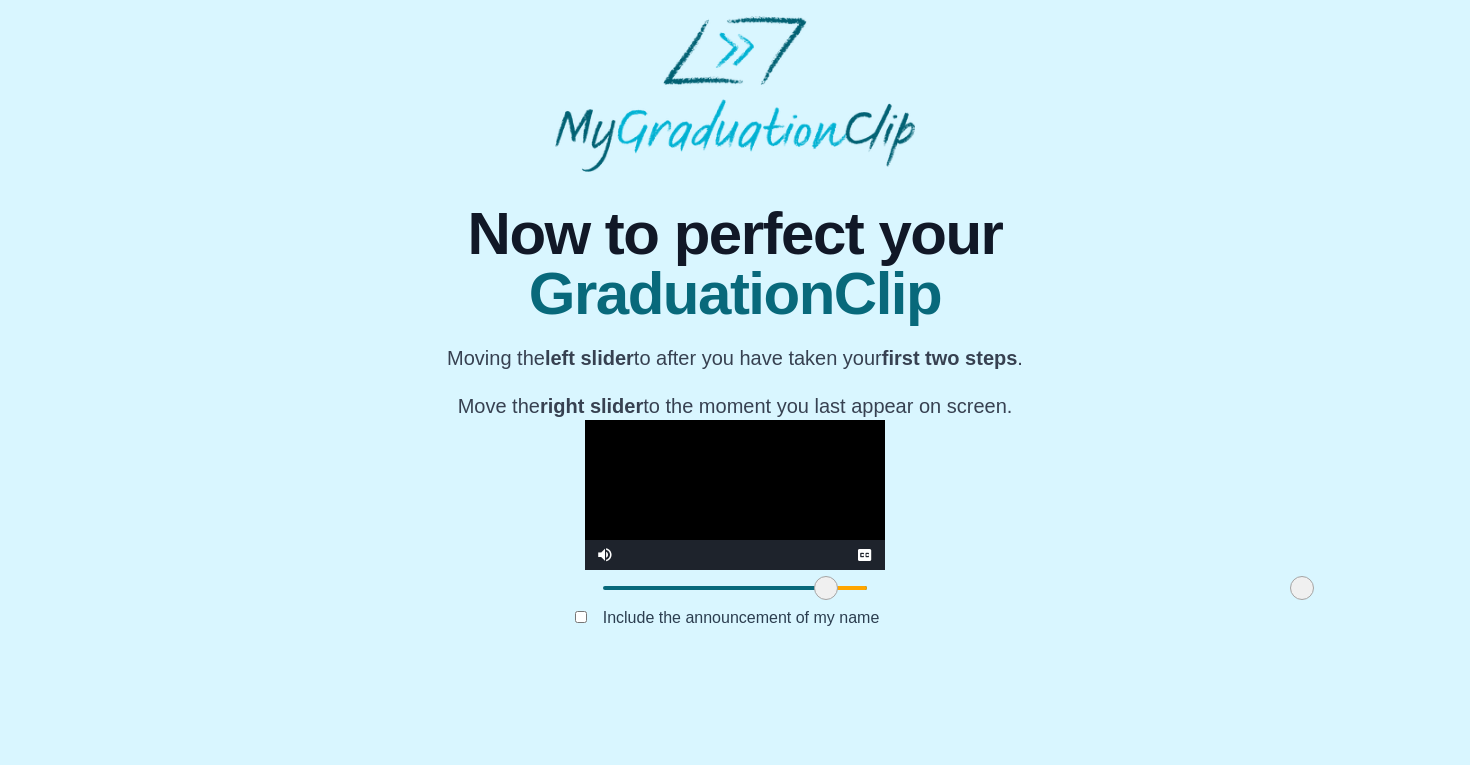 drag, startPoint x: 387, startPoint y: 691, endPoint x: 610, endPoint y: 674, distance: 223.64705 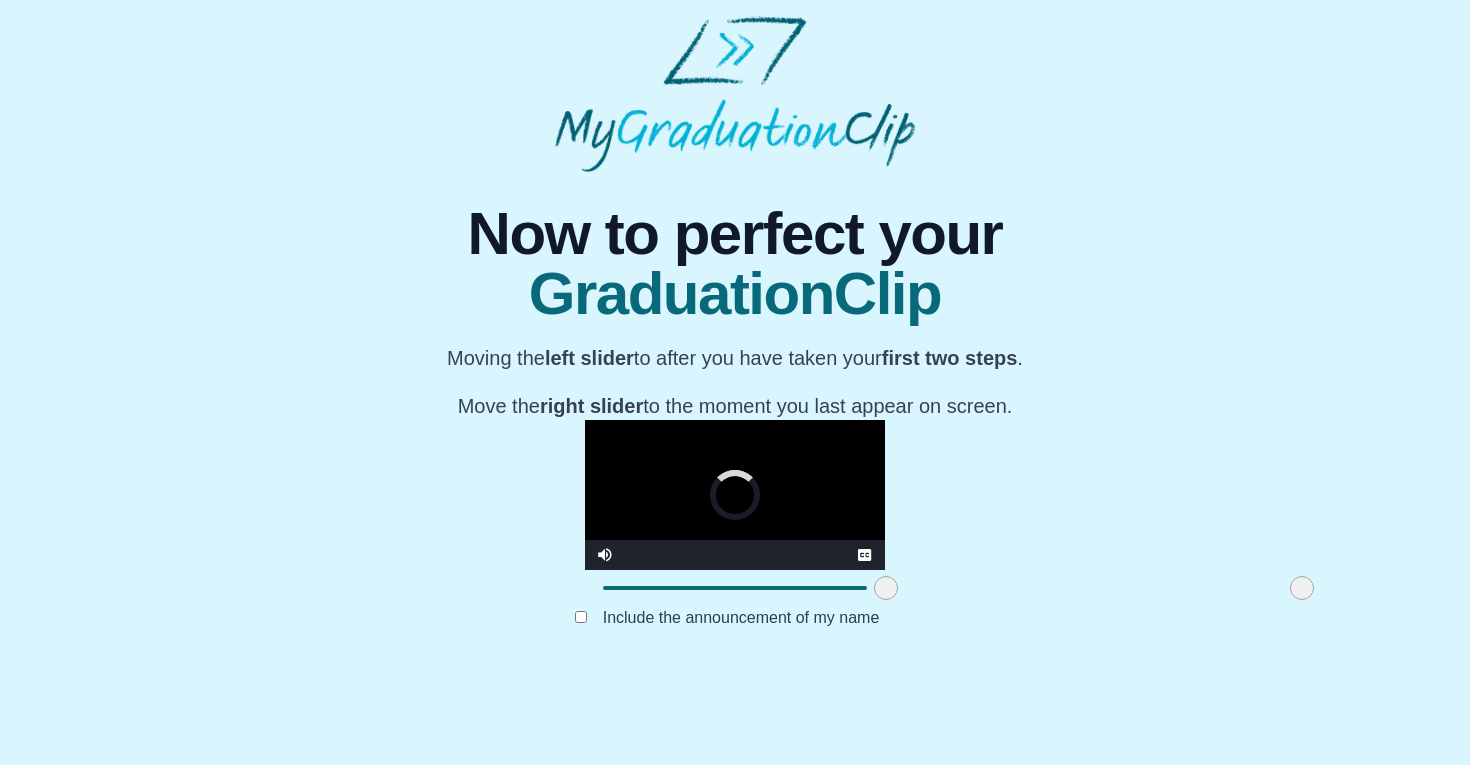 drag, startPoint x: 613, startPoint y: 686, endPoint x: 673, endPoint y: 686, distance: 60 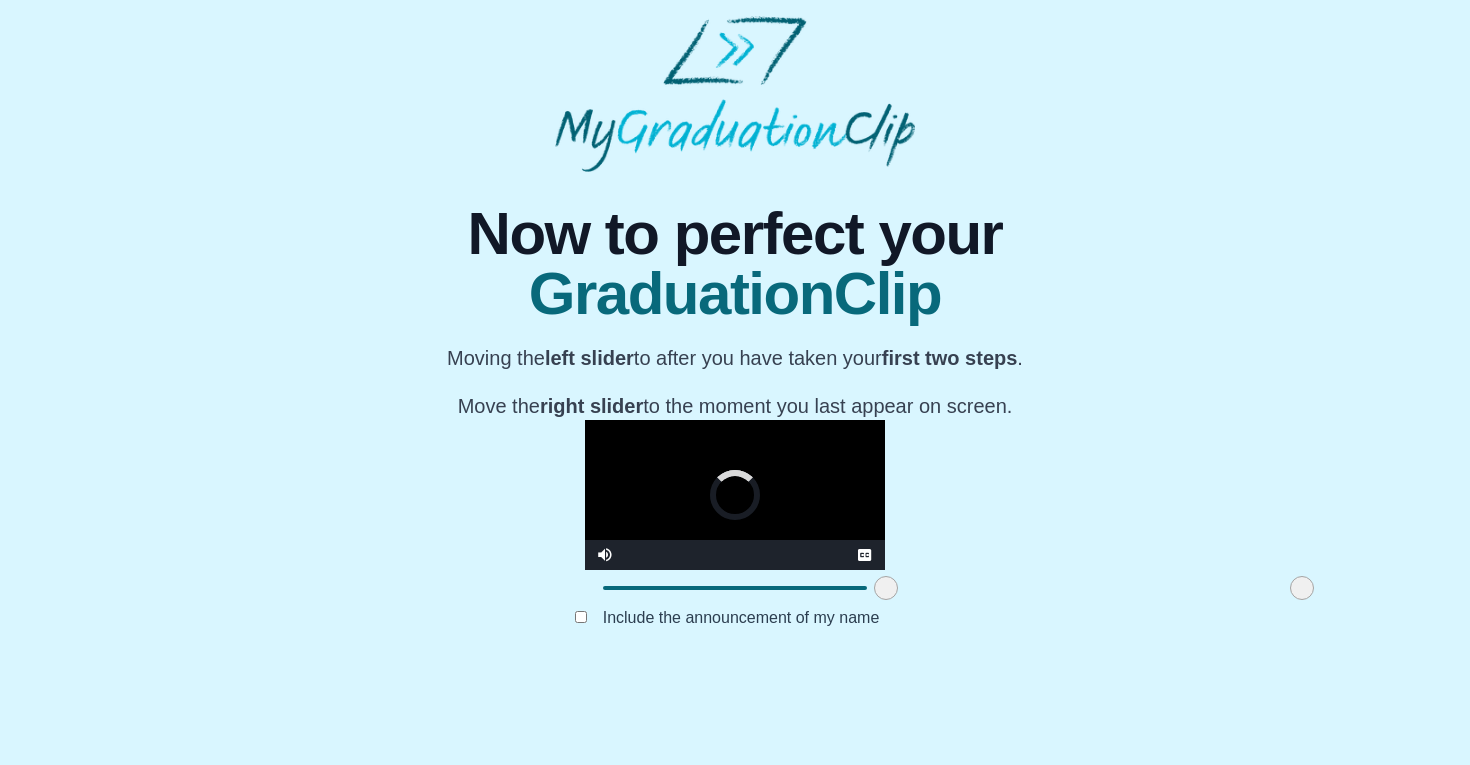 click at bounding box center [886, 588] 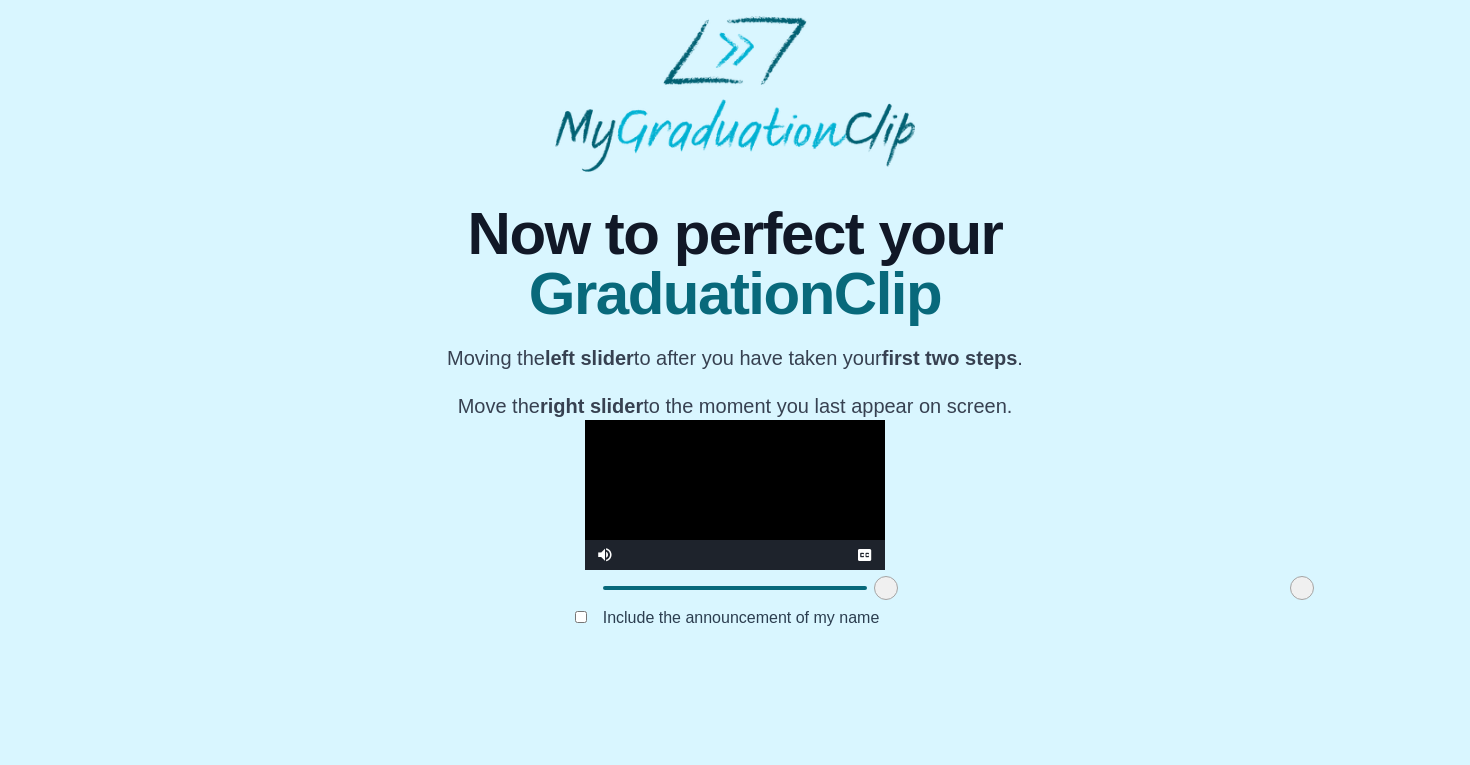 click at bounding box center (735, 495) 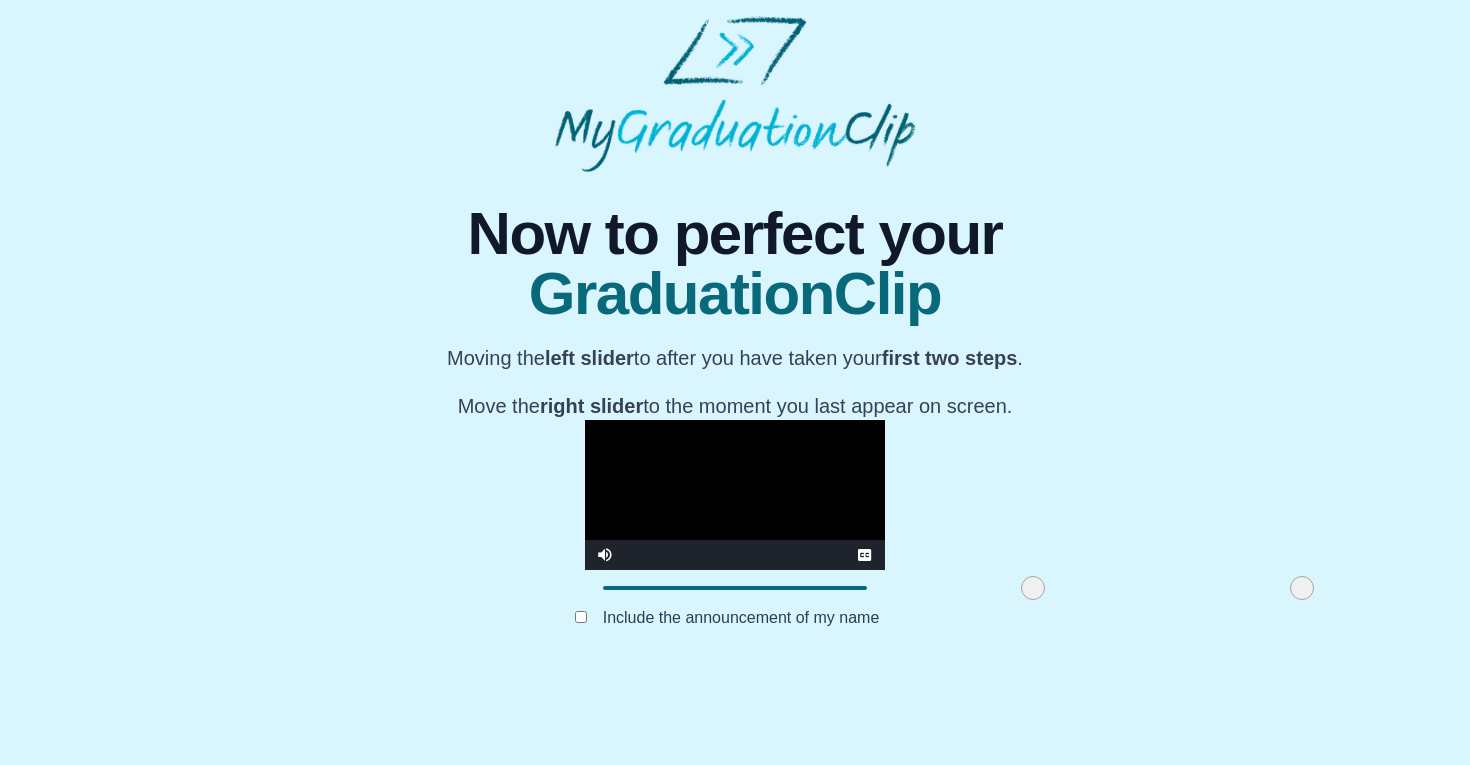 drag, startPoint x: 672, startPoint y: 691, endPoint x: 819, endPoint y: 693, distance: 147.01361 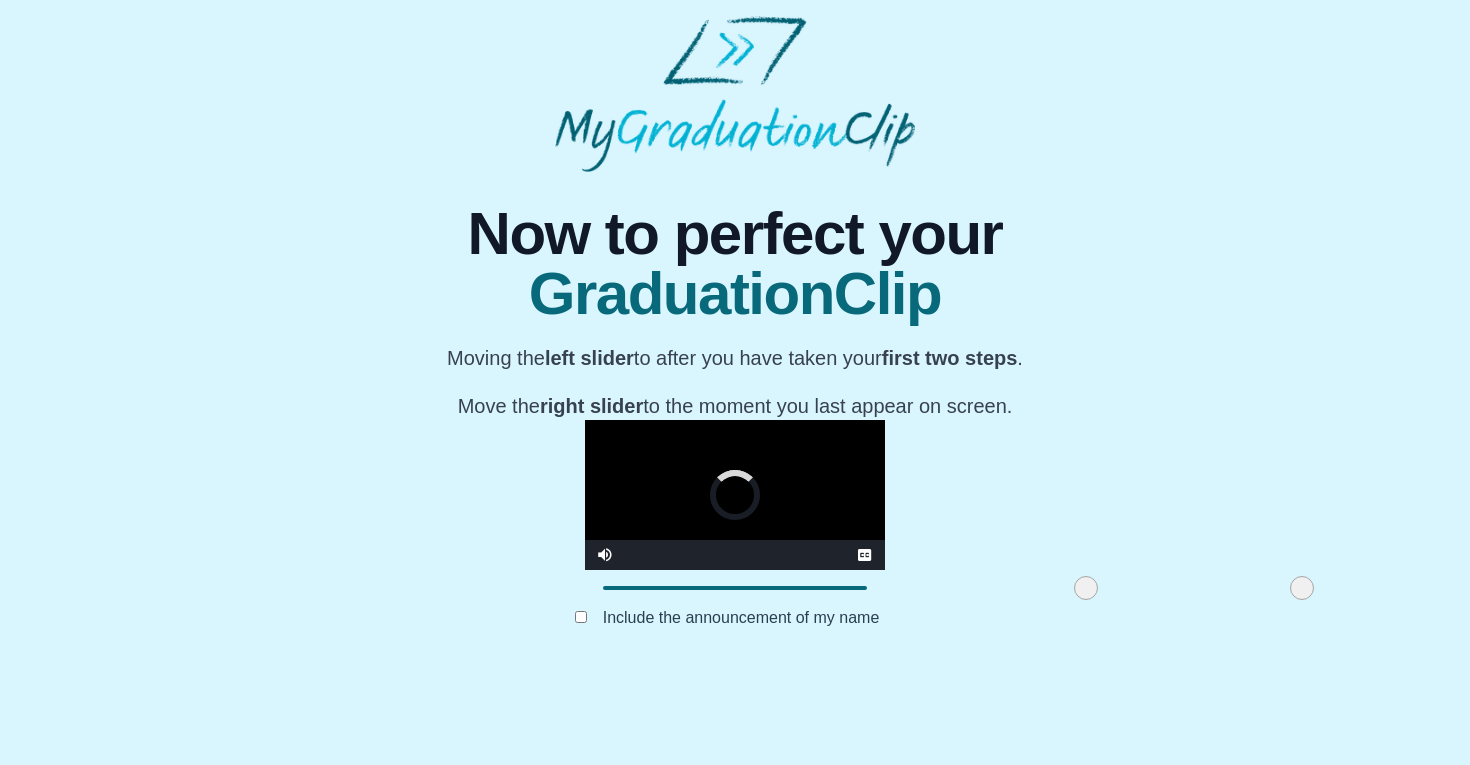 drag, startPoint x: 814, startPoint y: 690, endPoint x: 871, endPoint y: 691, distance: 57.00877 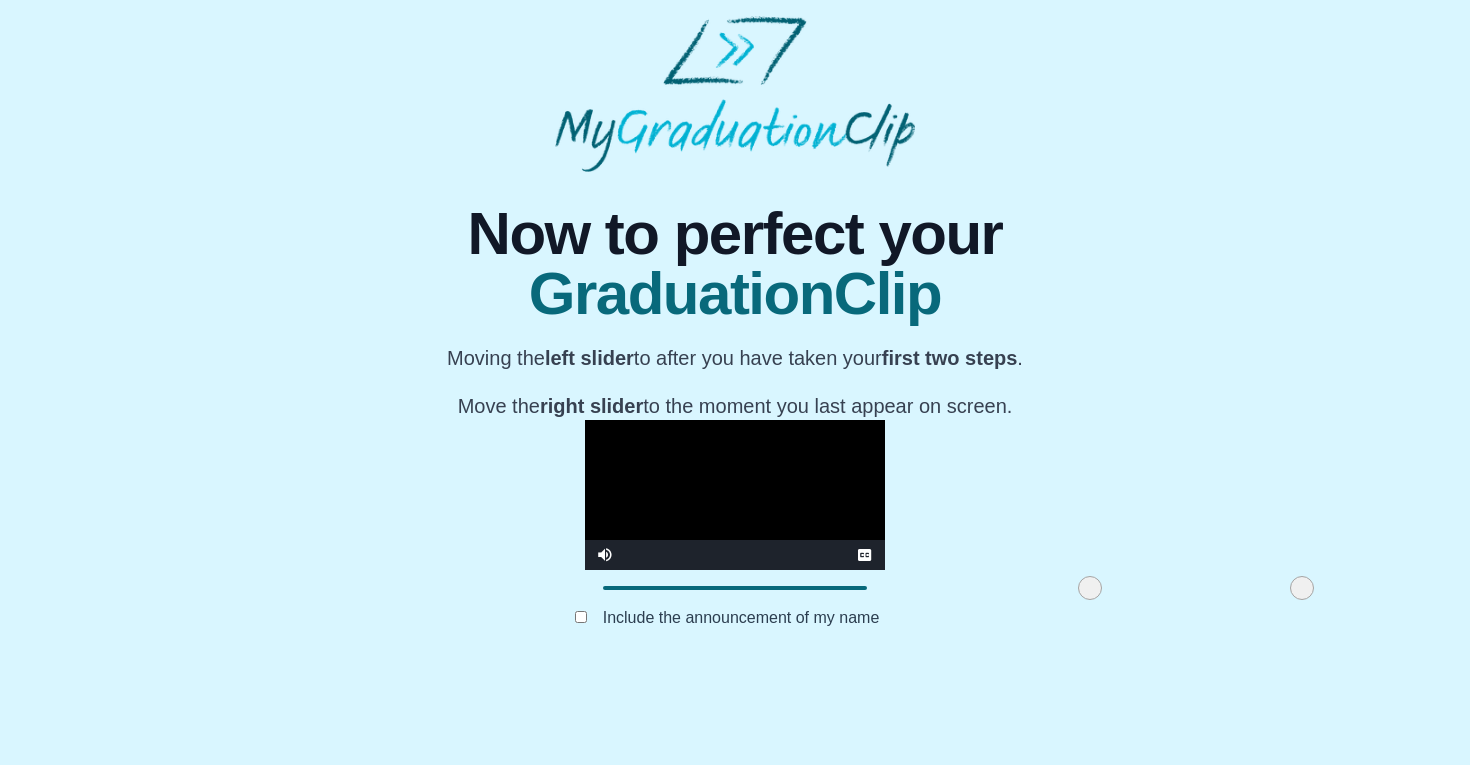 click at bounding box center [735, 495] 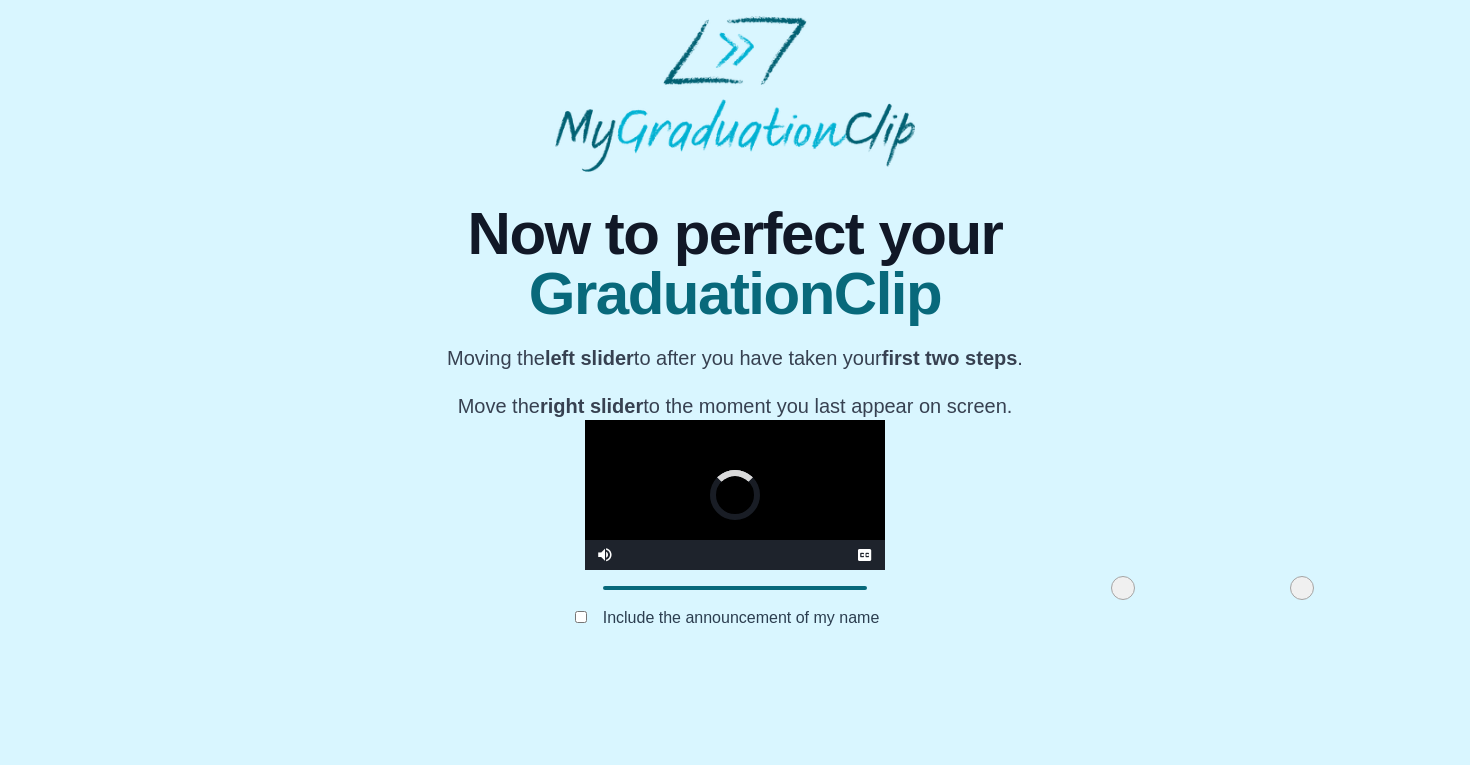 drag, startPoint x: 874, startPoint y: 691, endPoint x: 907, endPoint y: 692, distance: 33.01515 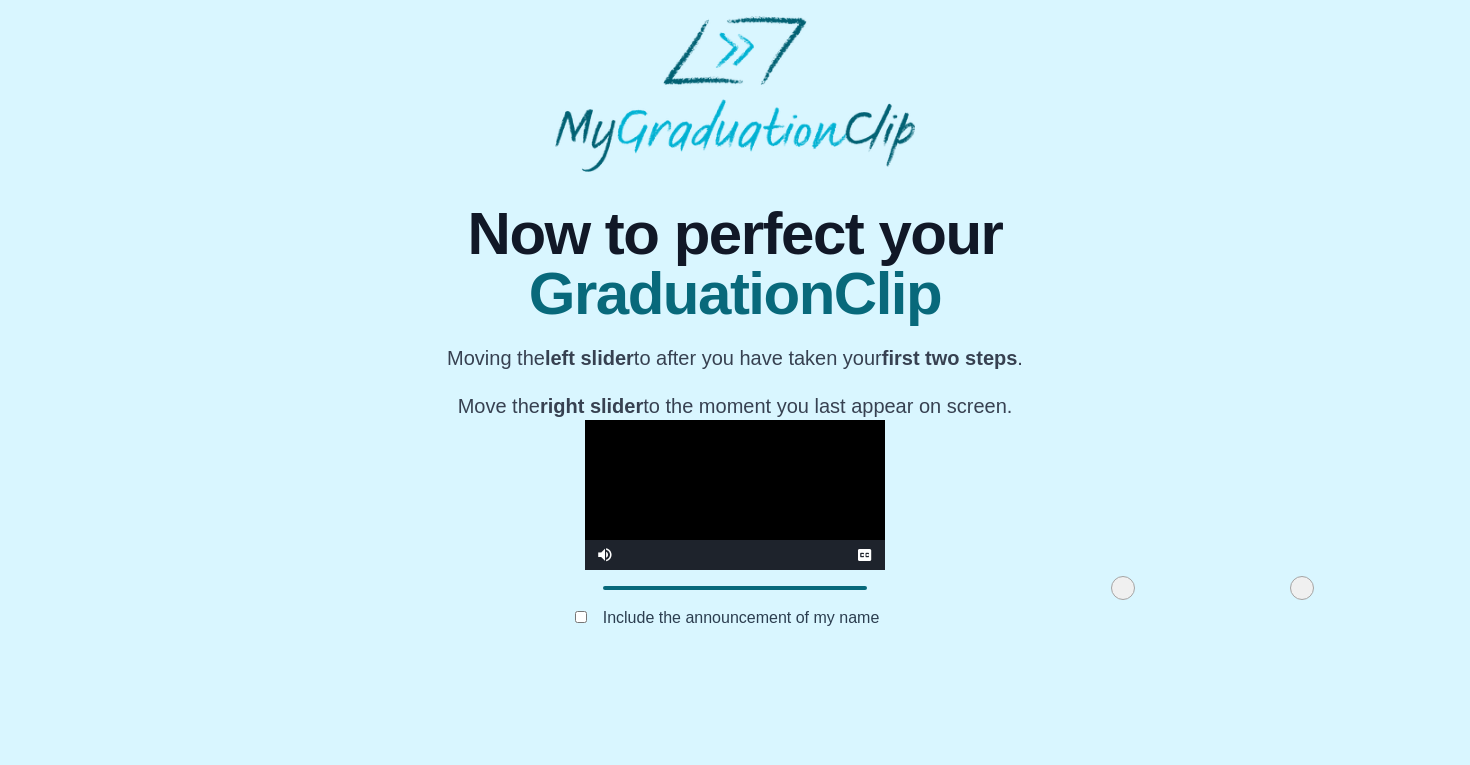 scroll, scrollTop: 166, scrollLeft: 0, axis: vertical 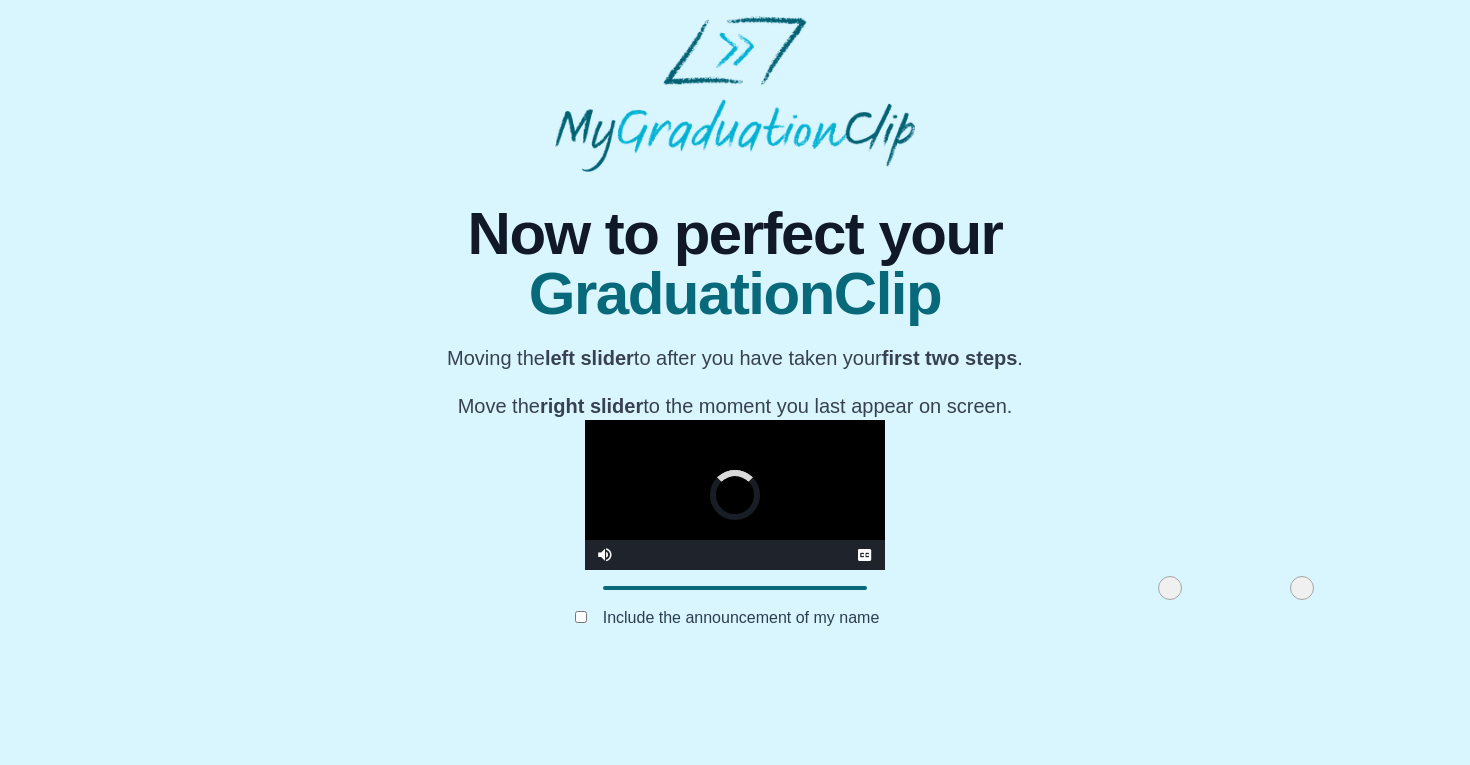 drag, startPoint x: 902, startPoint y: 689, endPoint x: 946, endPoint y: 689, distance: 44 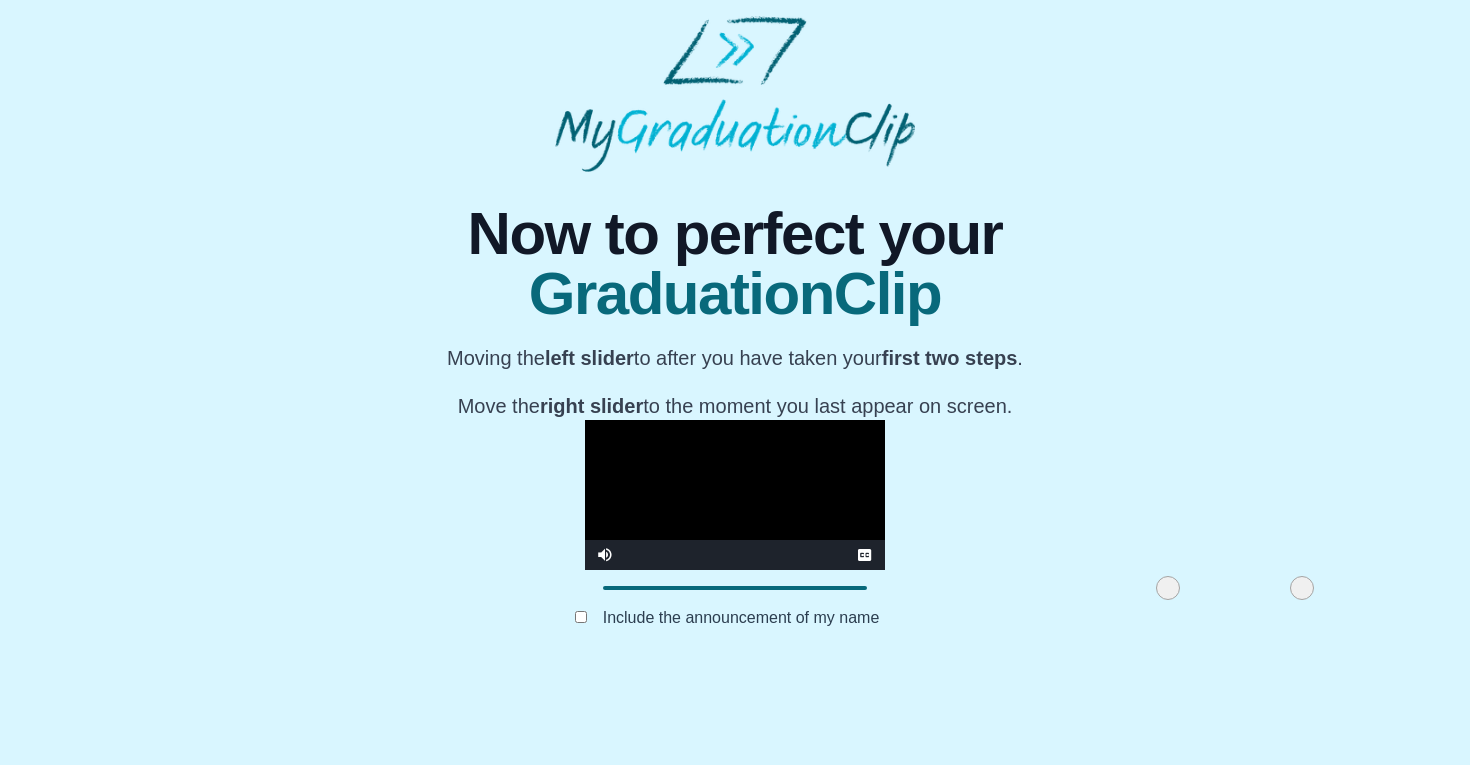 click at bounding box center (735, 495) 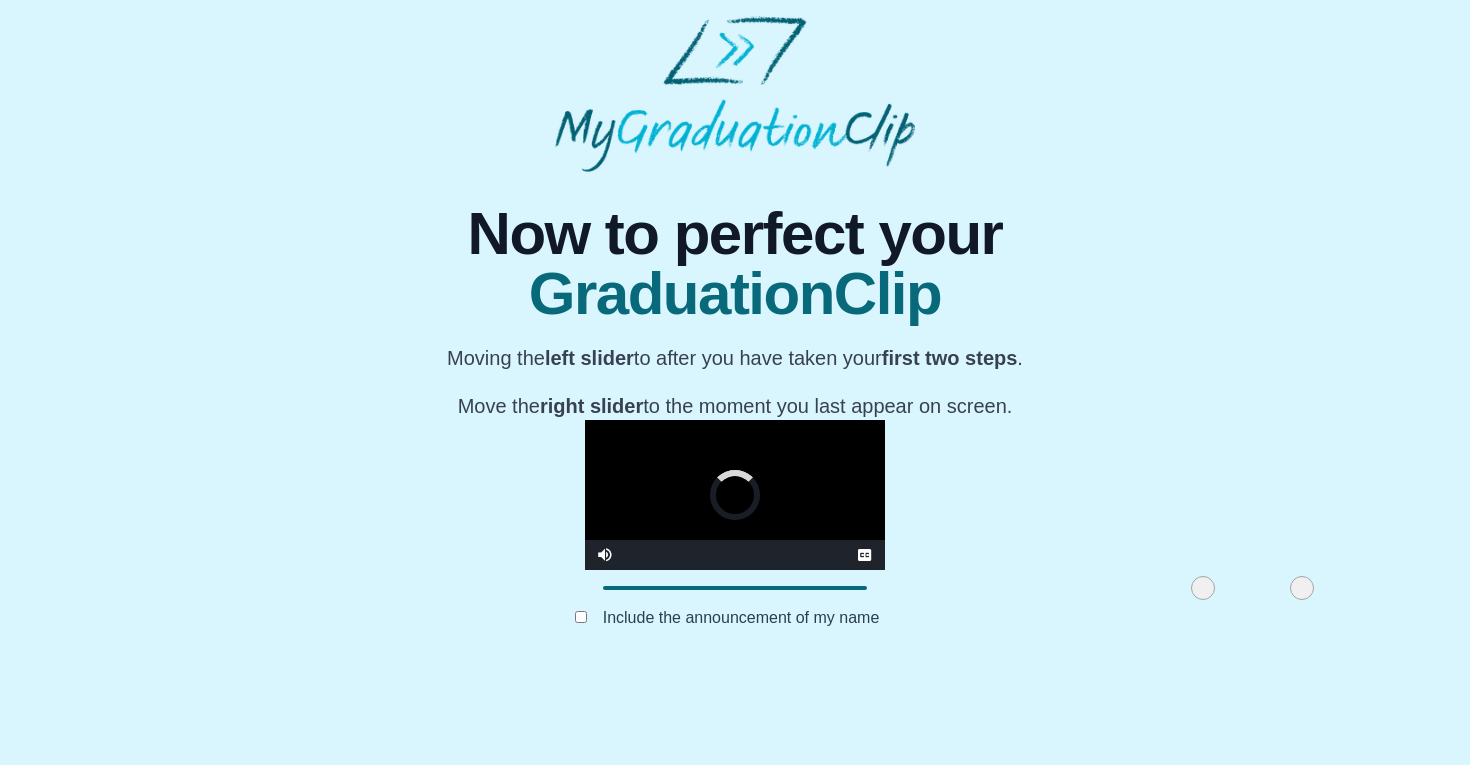 drag, startPoint x: 953, startPoint y: 679, endPoint x: 988, endPoint y: 682, distance: 35.128338 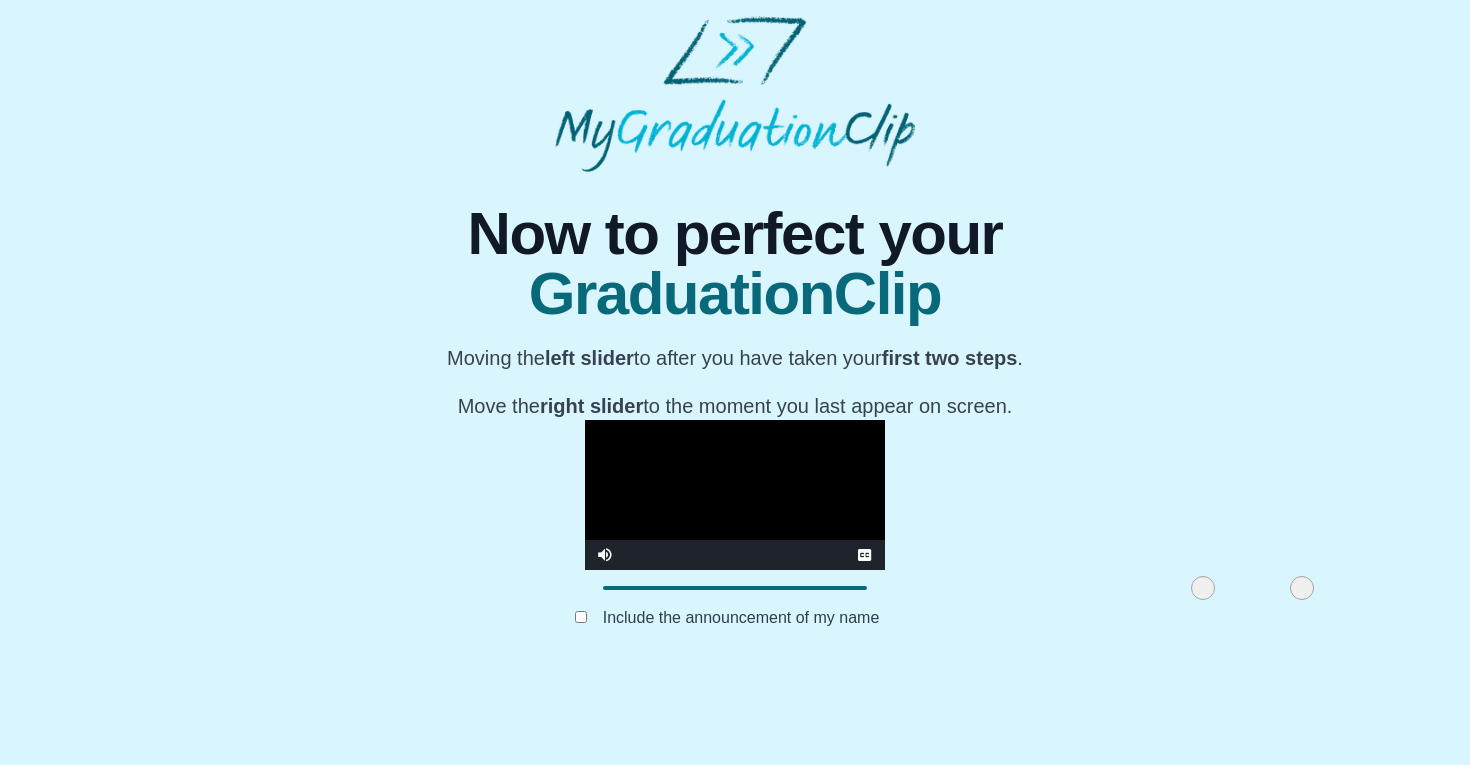 click at bounding box center (735, 495) 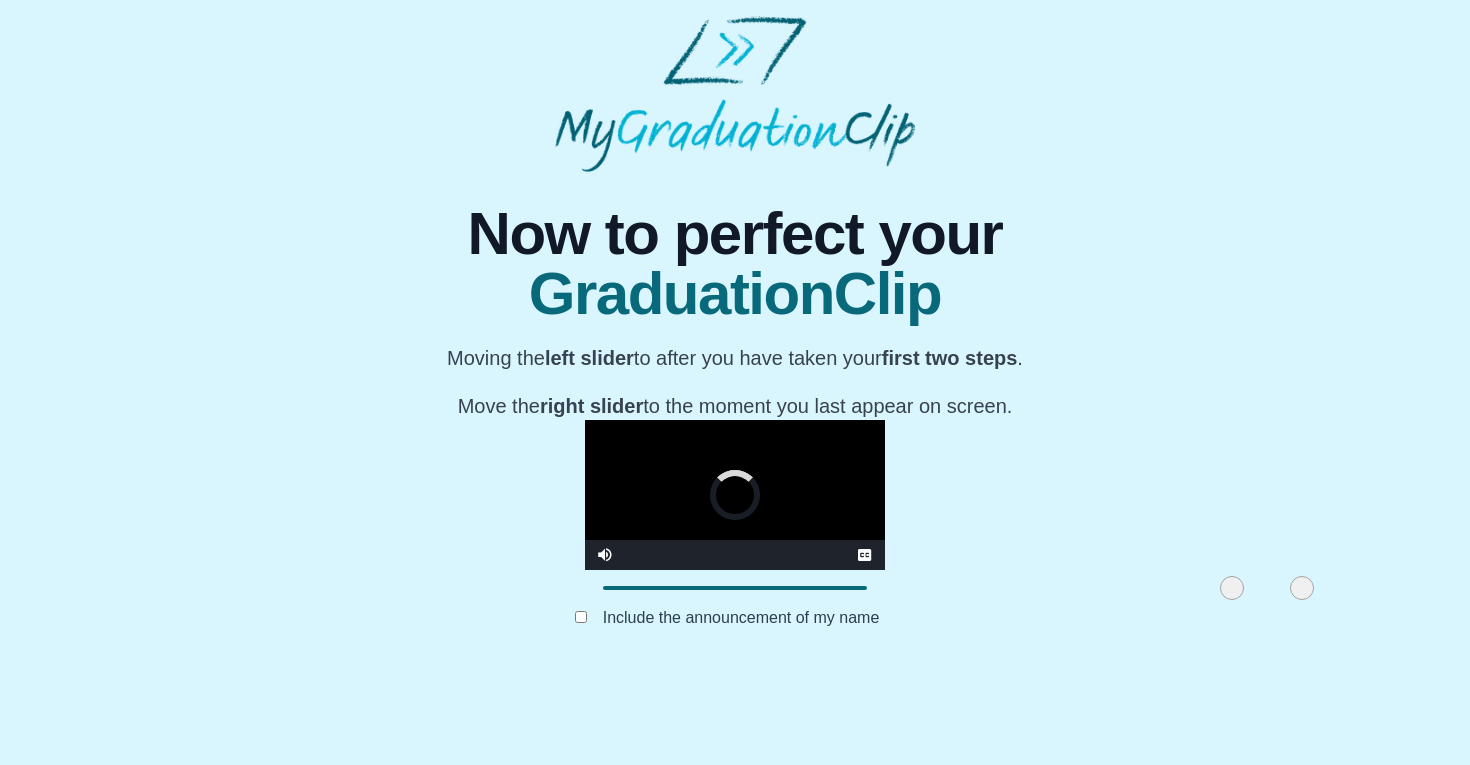 drag, startPoint x: 981, startPoint y: 684, endPoint x: 1007, endPoint y: 685, distance: 26.019224 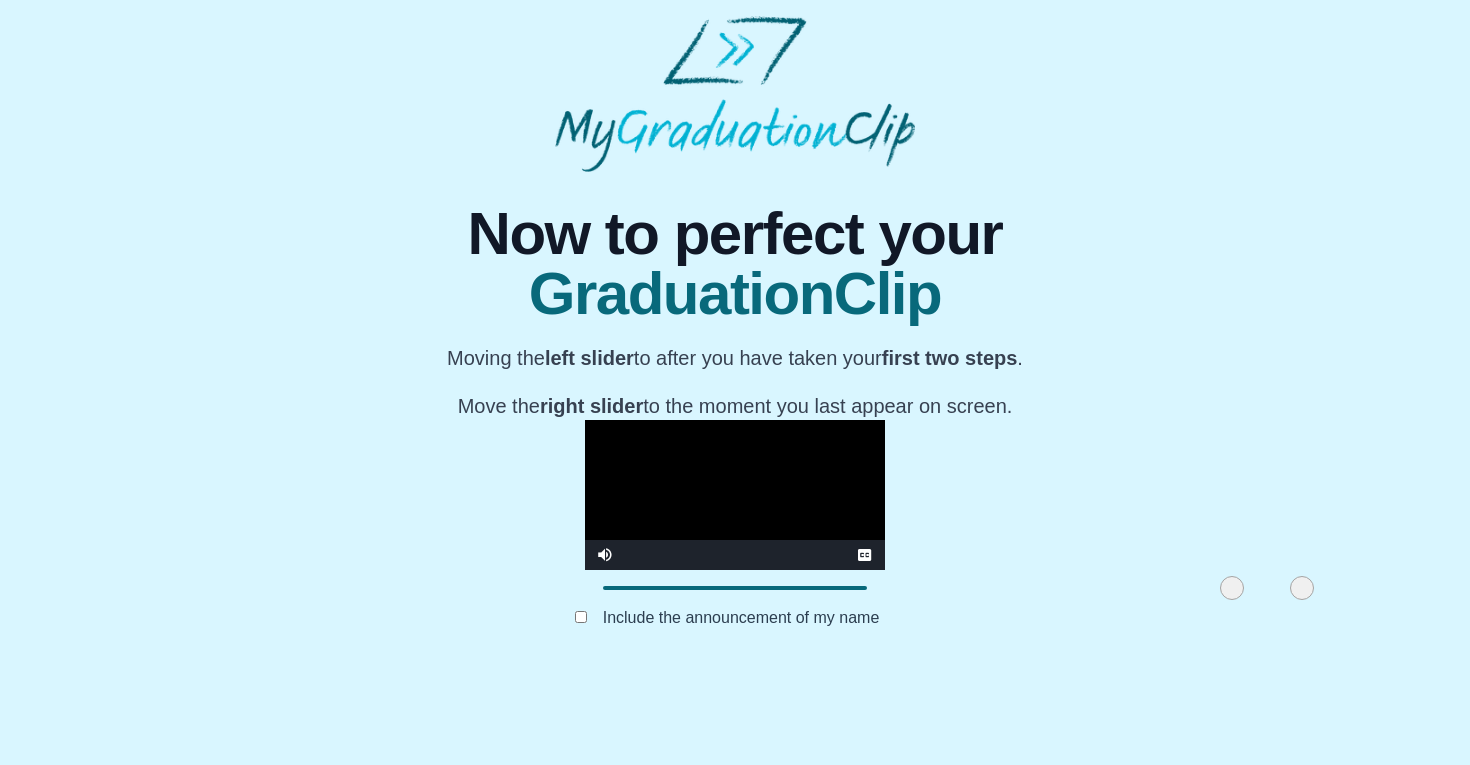 scroll, scrollTop: 183, scrollLeft: 0, axis: vertical 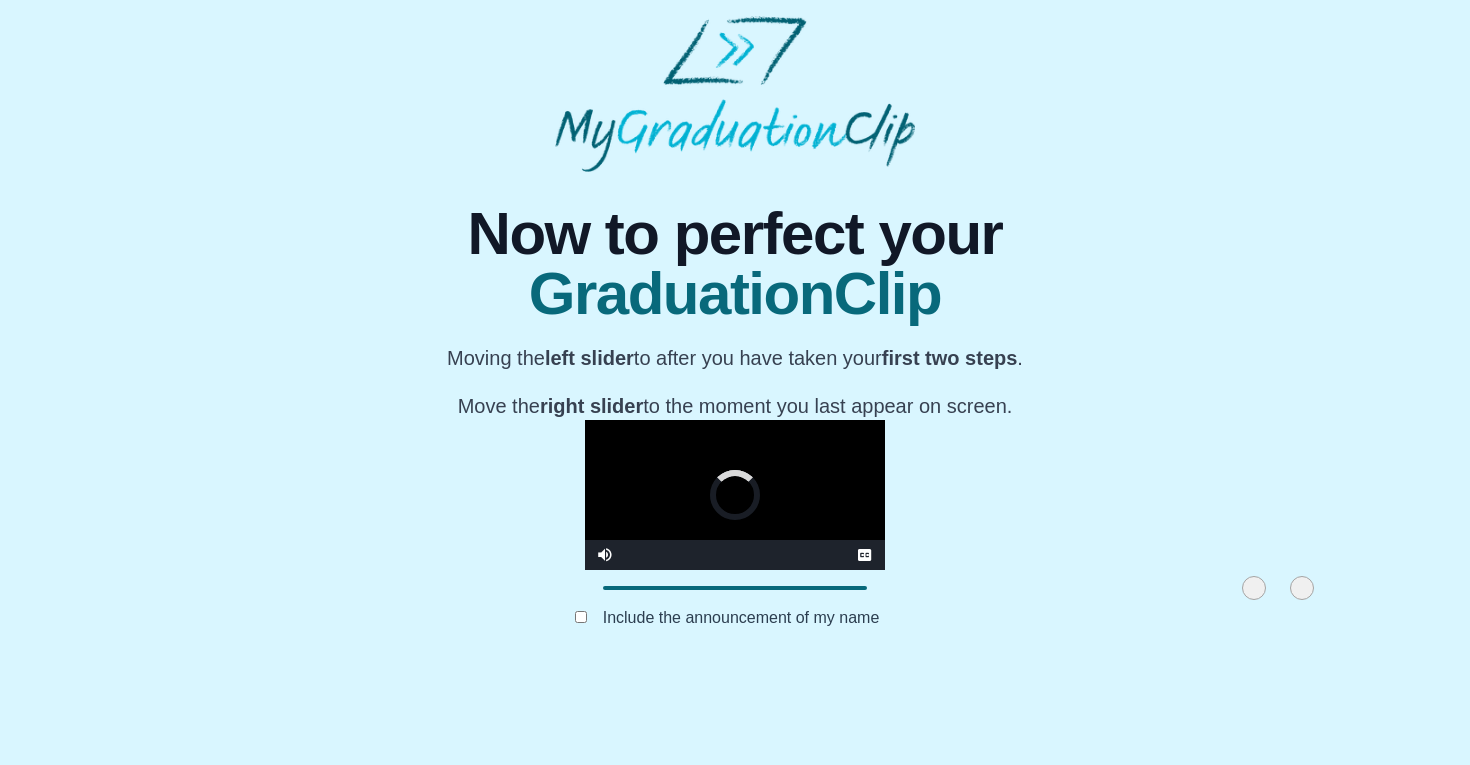 drag, startPoint x: 1014, startPoint y: 670, endPoint x: 1036, endPoint y: 670, distance: 22 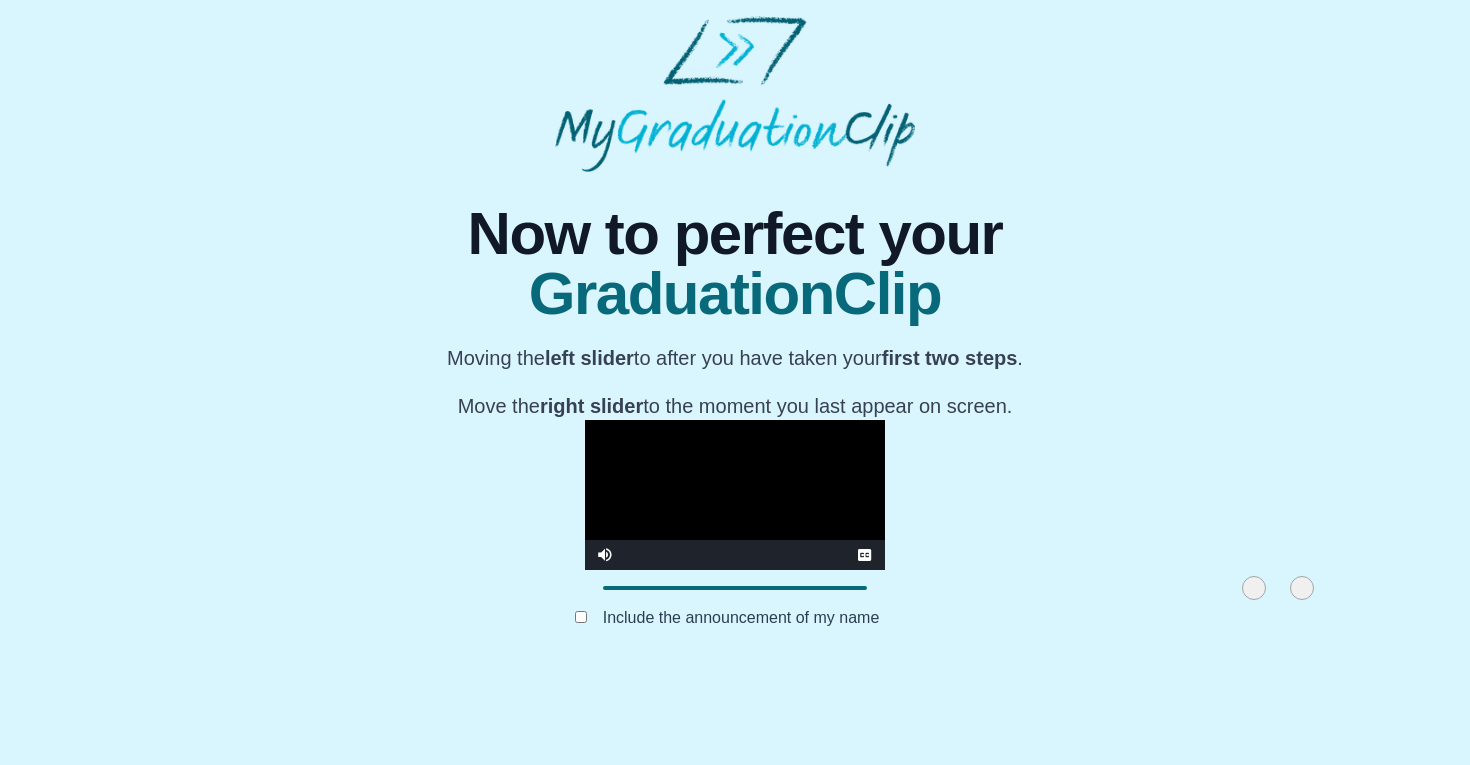 click at bounding box center [735, 495] 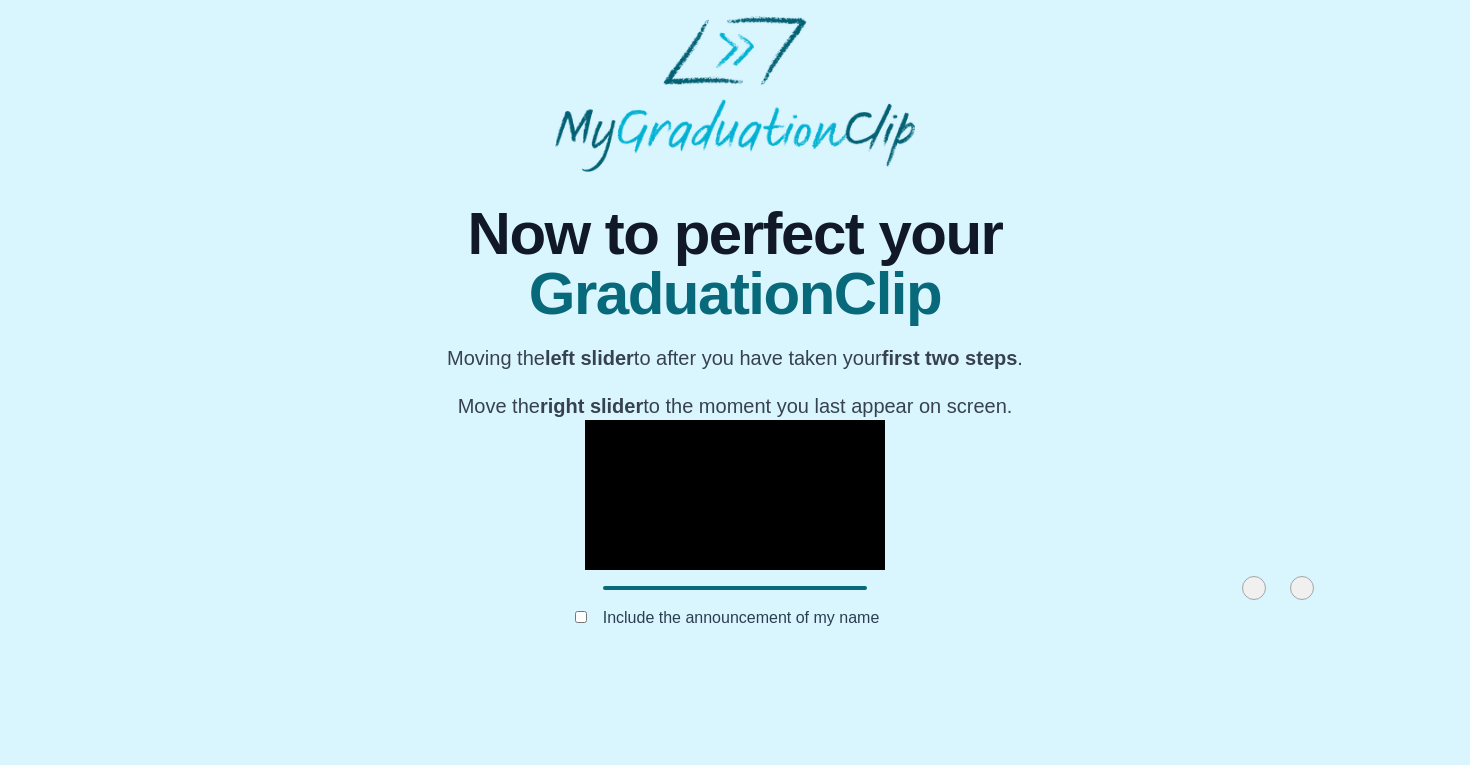 scroll, scrollTop: 183, scrollLeft: 0, axis: vertical 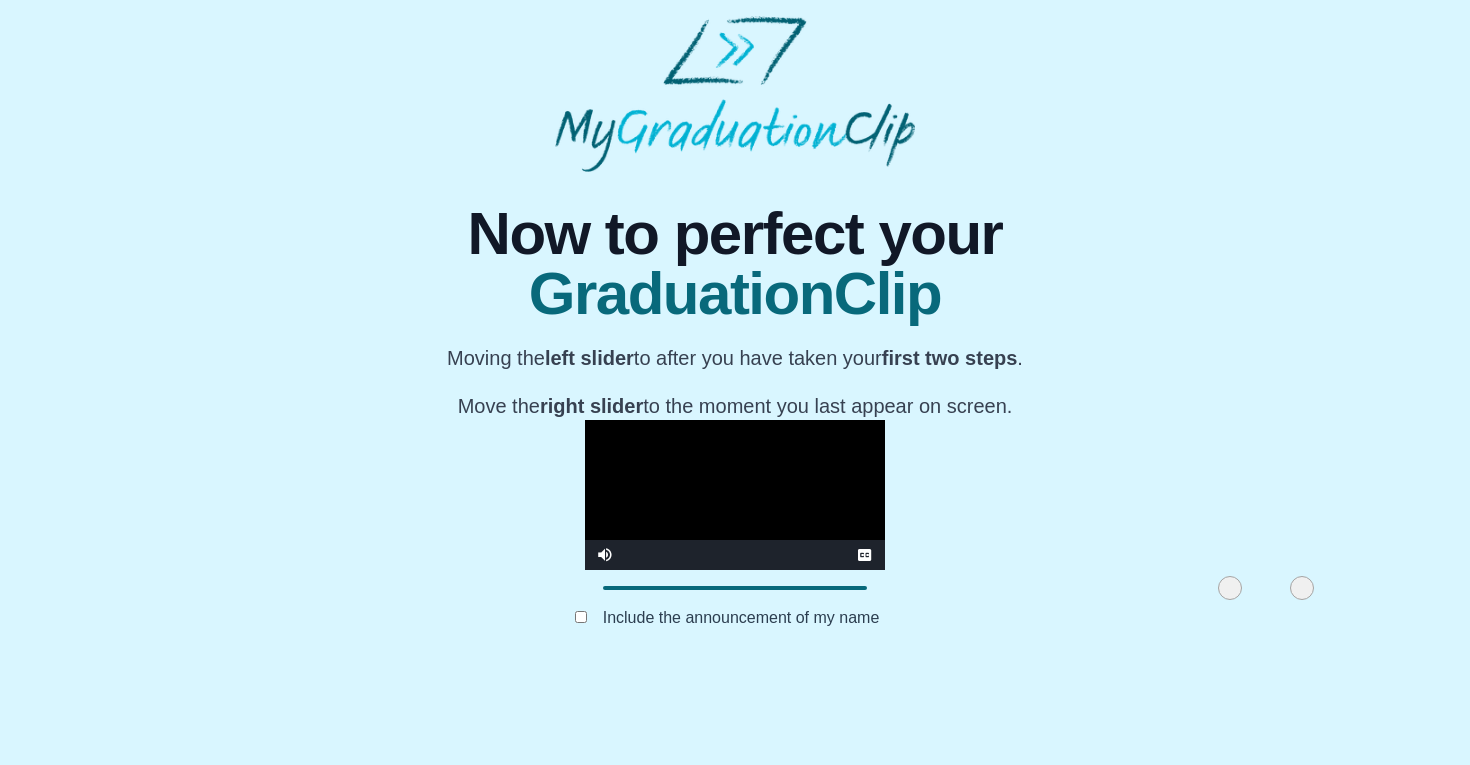 drag, startPoint x: 1038, startPoint y: 673, endPoint x: 1014, endPoint y: 672, distance: 24.020824 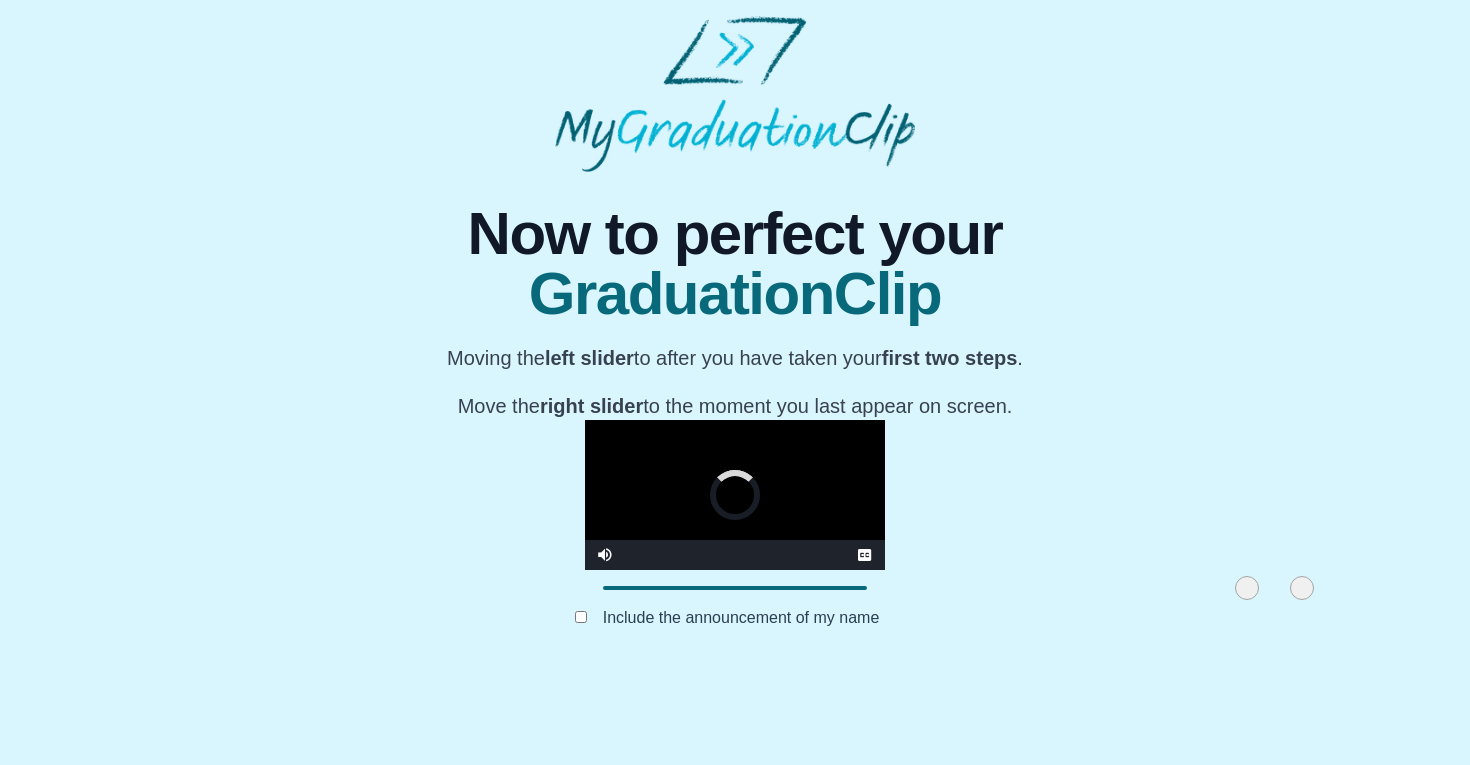drag, startPoint x: 1012, startPoint y: 669, endPoint x: 1029, endPoint y: 670, distance: 17.029387 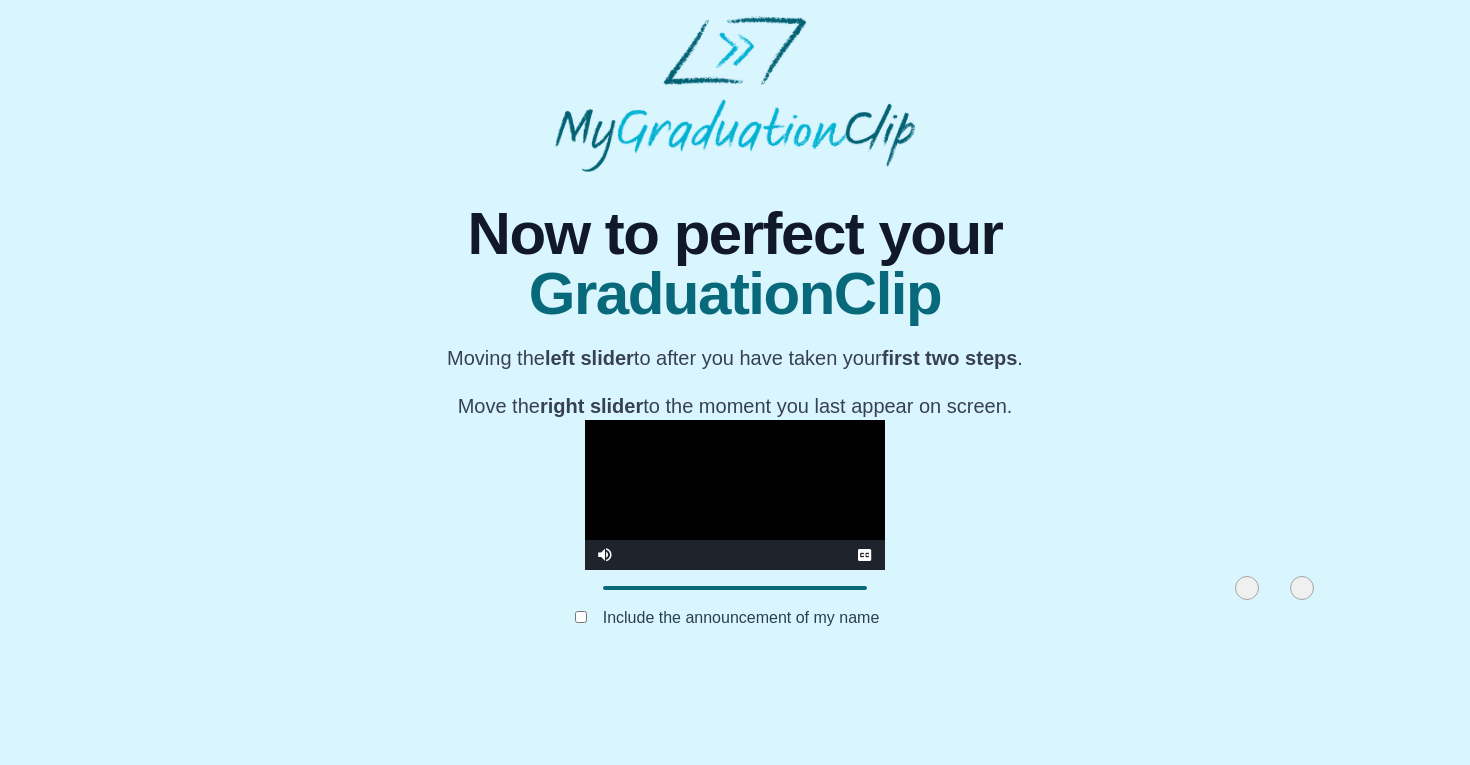 scroll, scrollTop: 183, scrollLeft: 0, axis: vertical 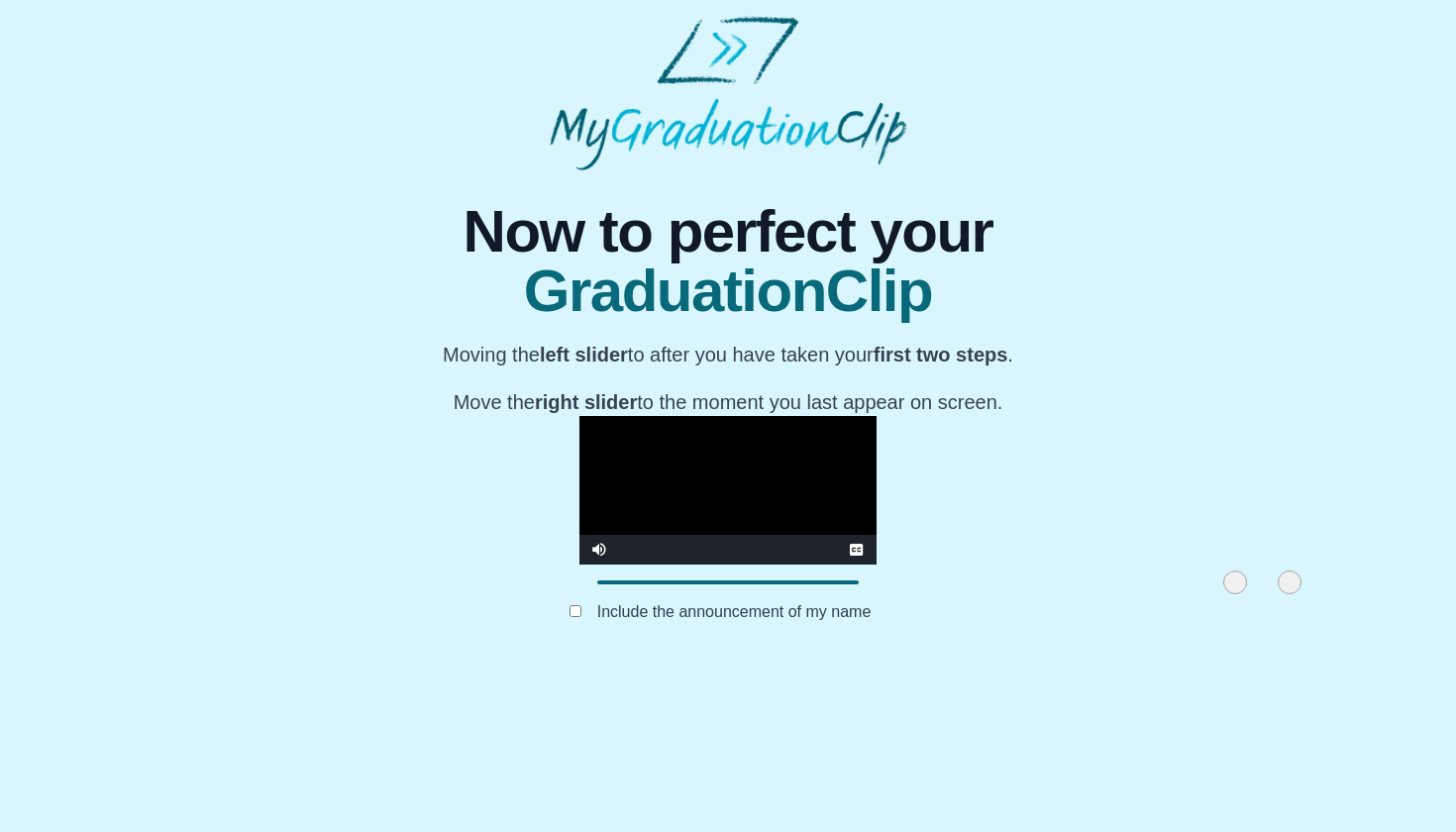 click at bounding box center (1290, 582) 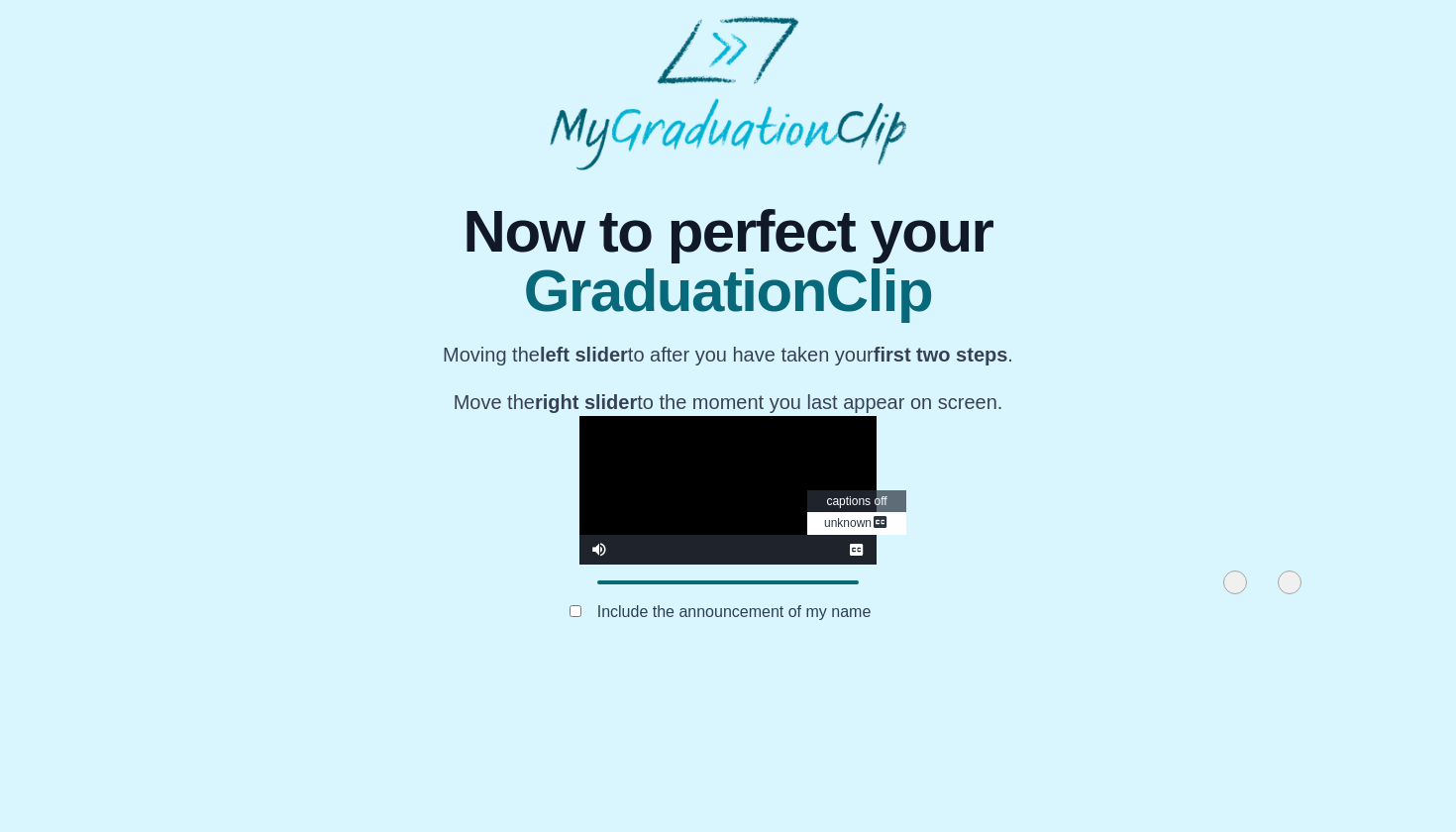 click at bounding box center (857, 550) 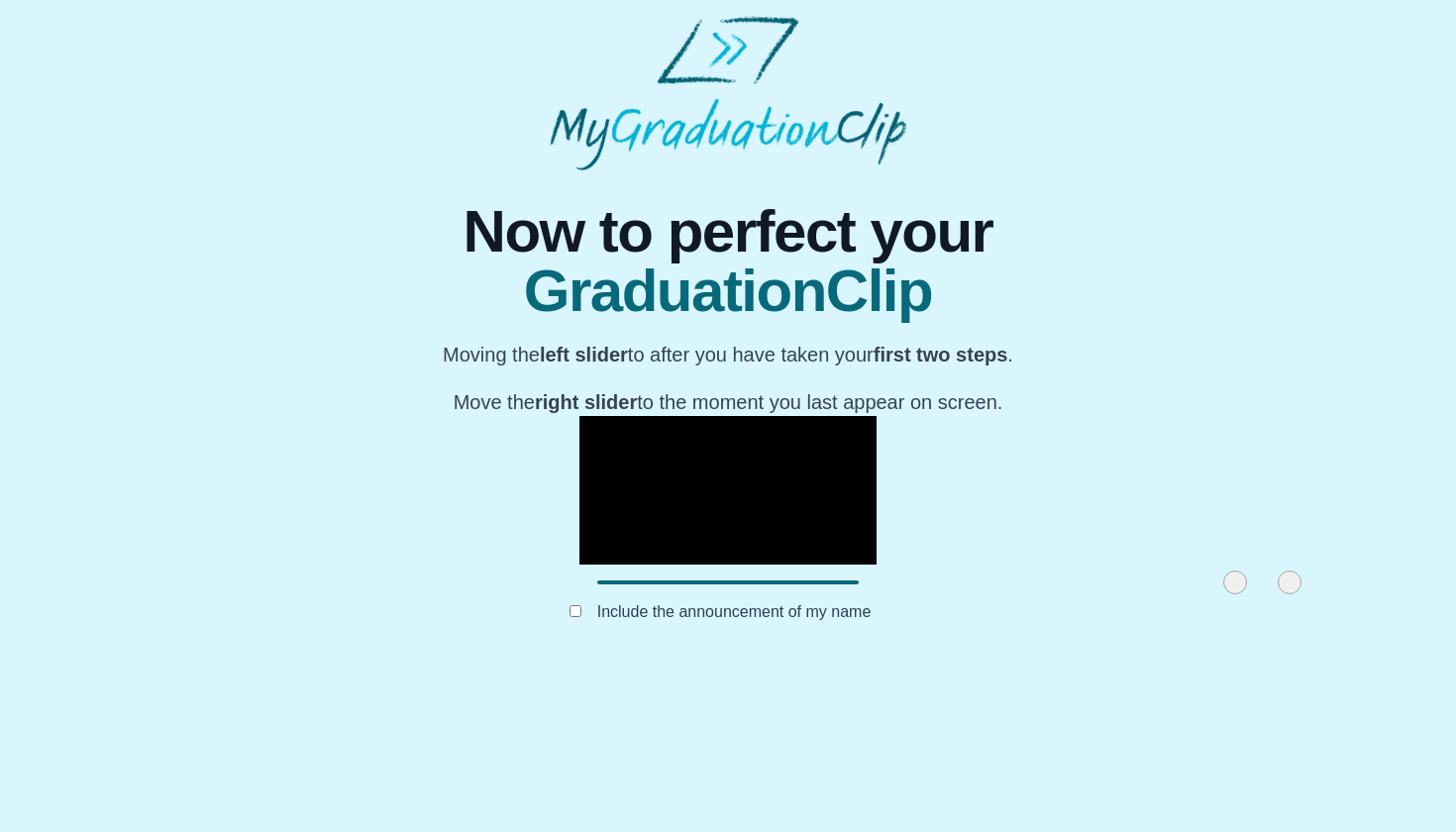 click at bounding box center [1235, 582] 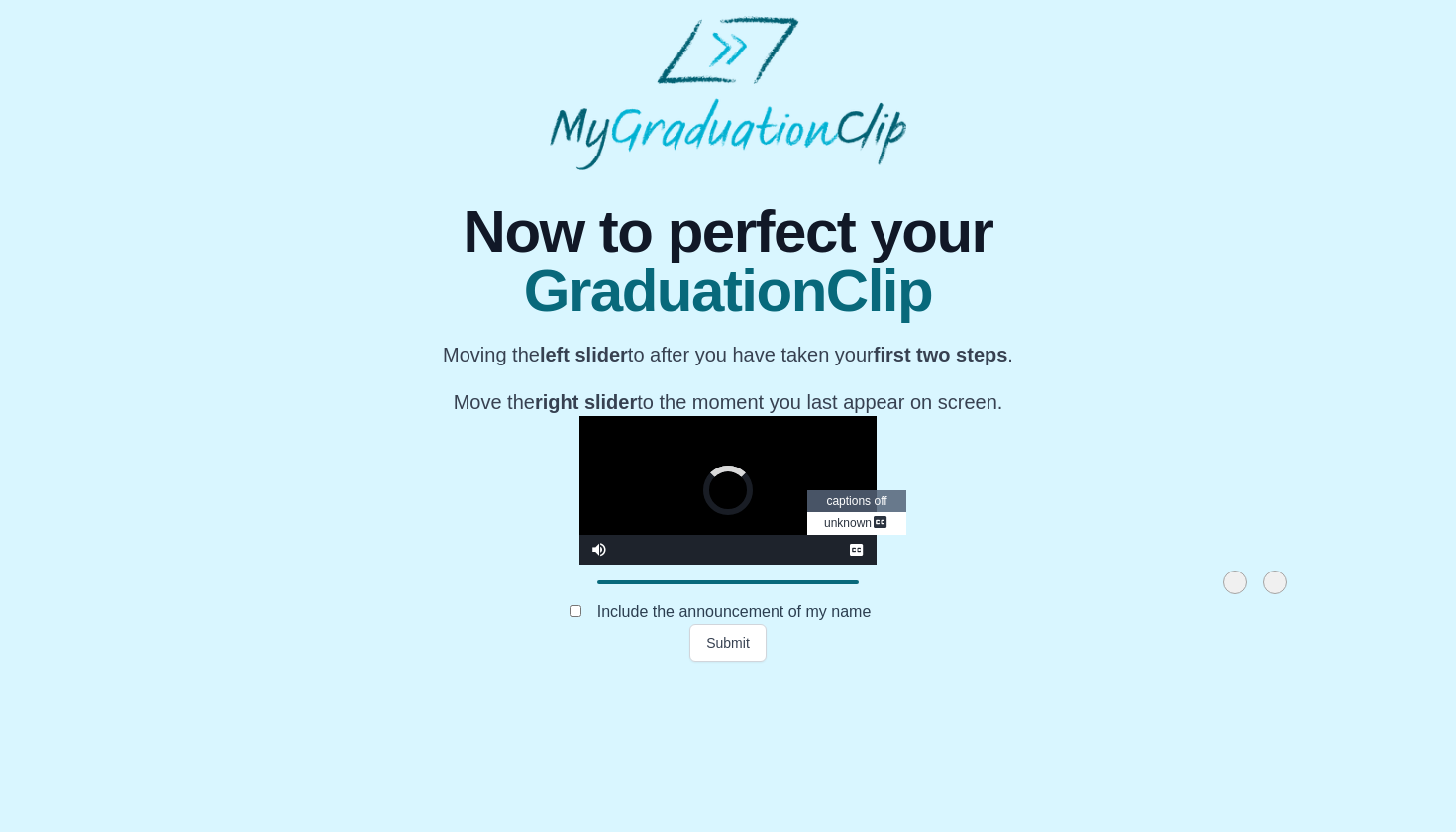 drag, startPoint x: 1067, startPoint y: 740, endPoint x: 1052, endPoint y: 739, distance: 15.033296 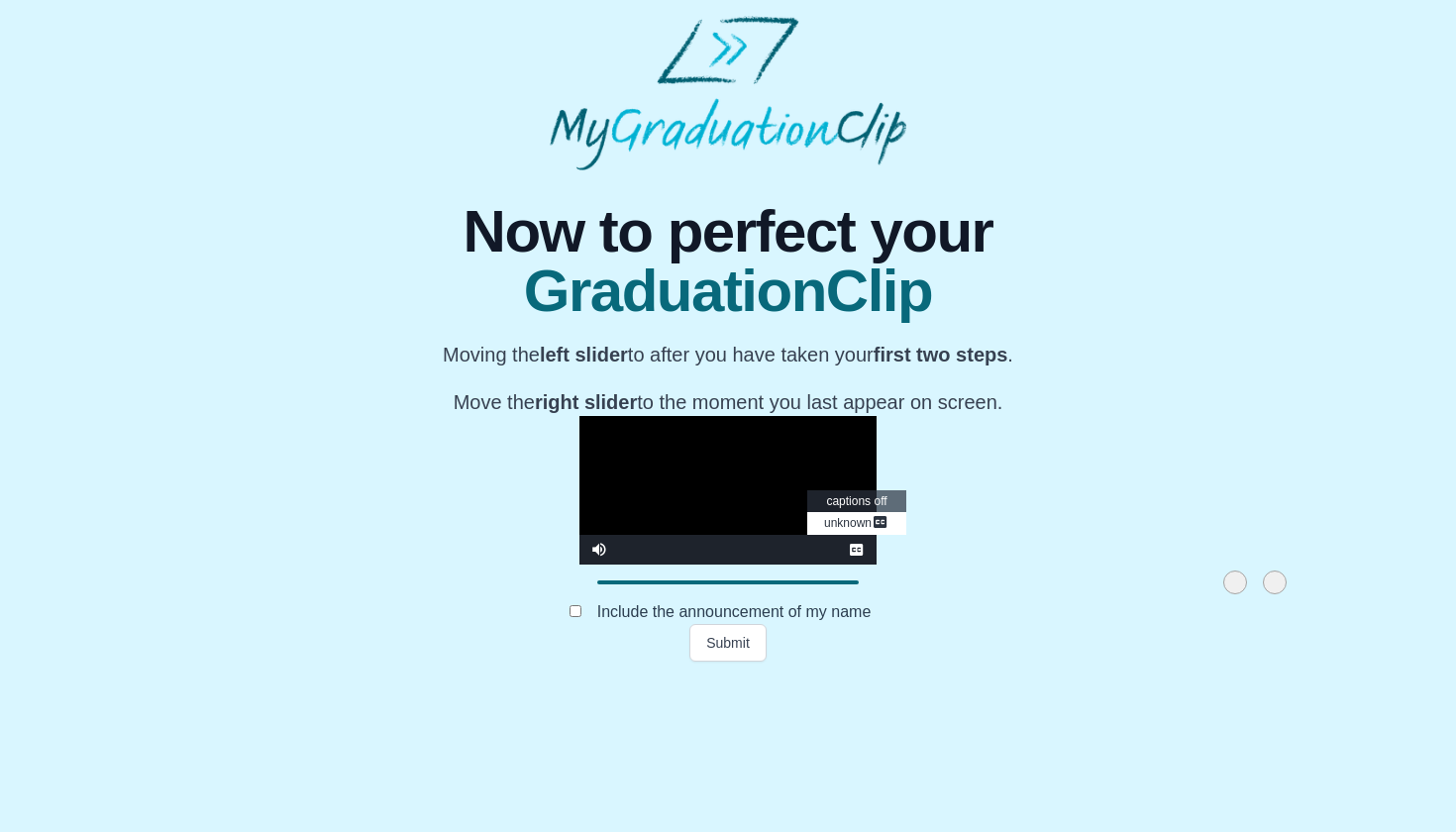 click at bounding box center (728, 490) 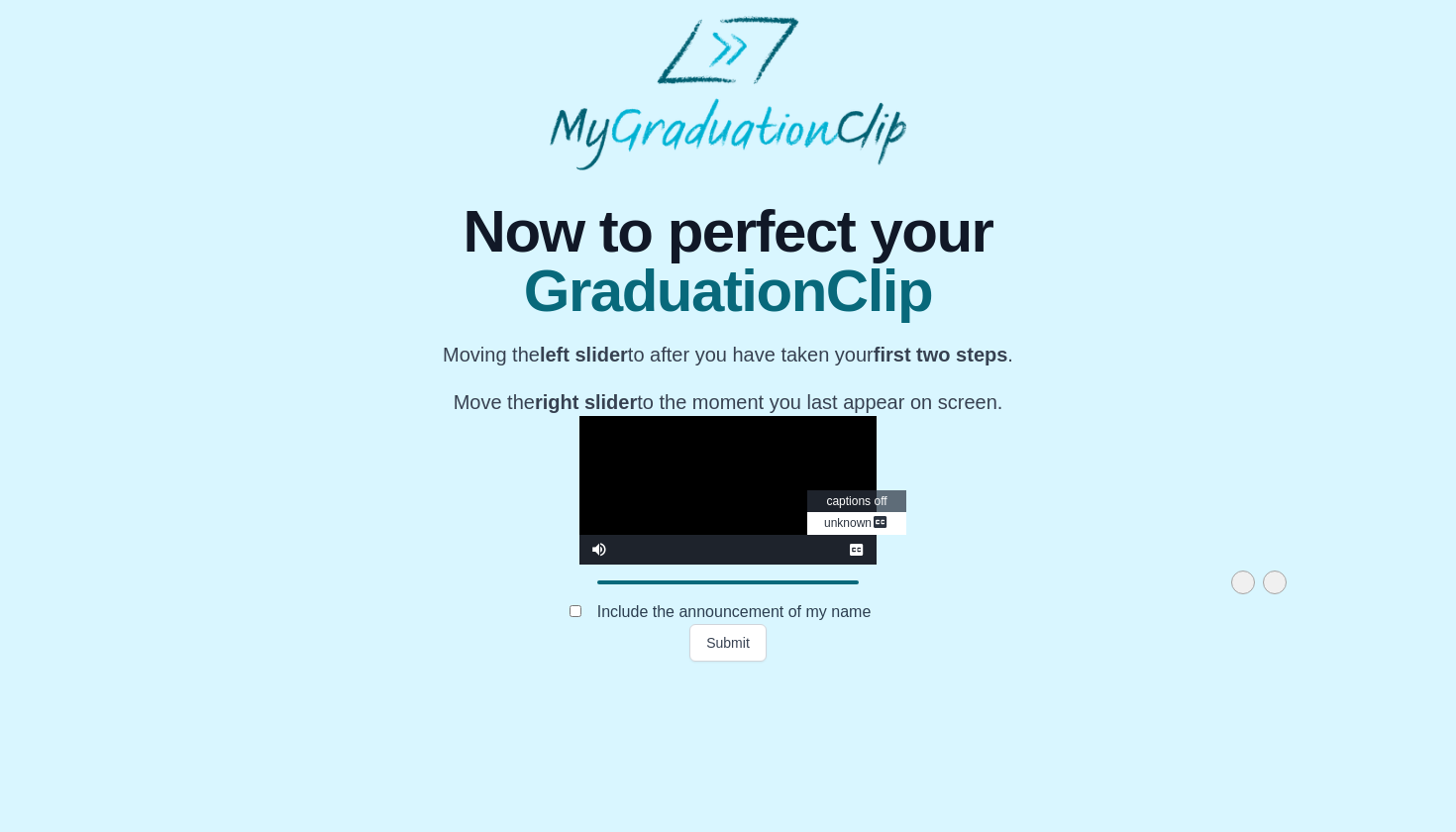 click at bounding box center (1243, 582) 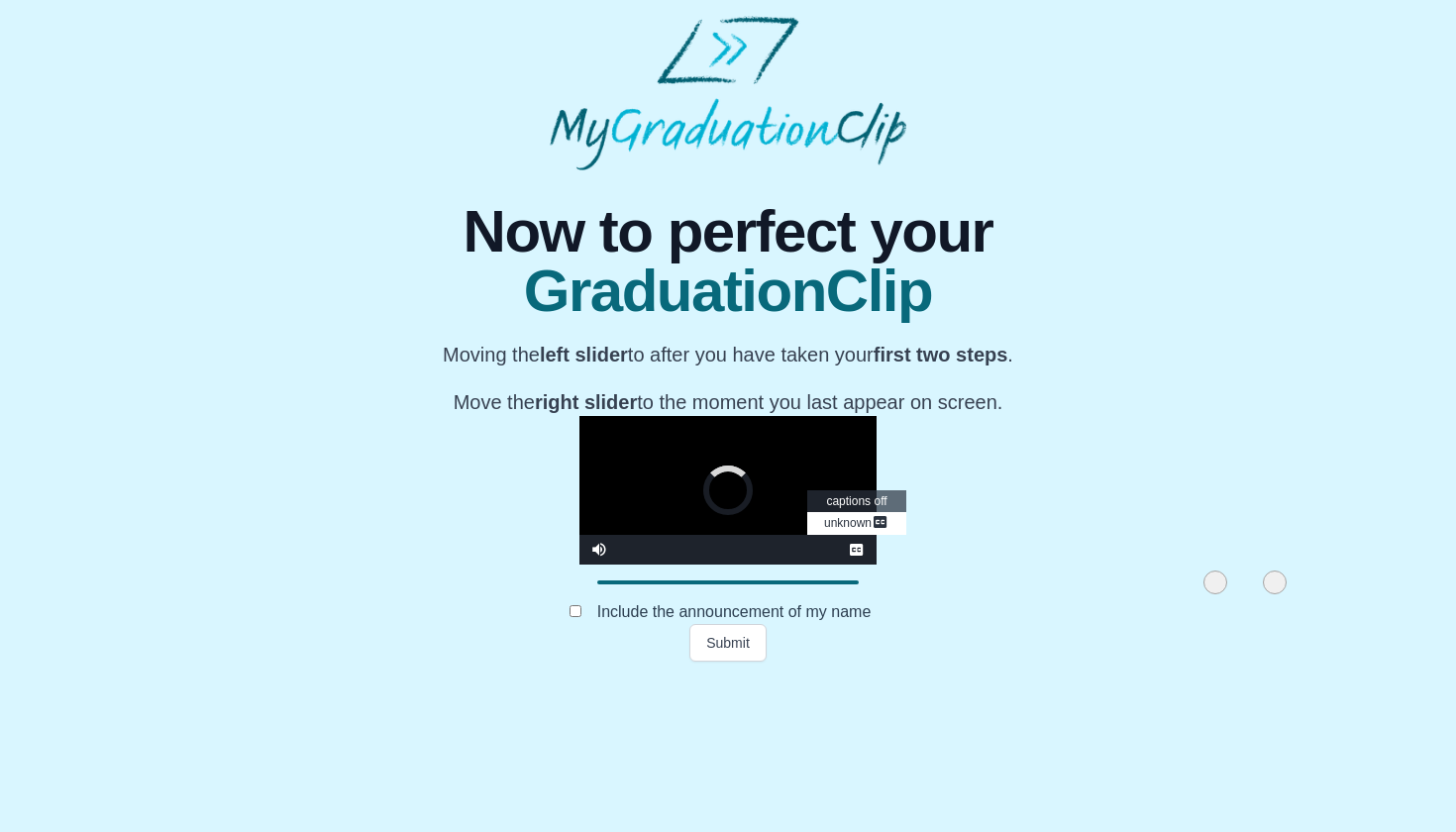 drag, startPoint x: 1025, startPoint y: 733, endPoint x: 998, endPoint y: 733, distance: 27 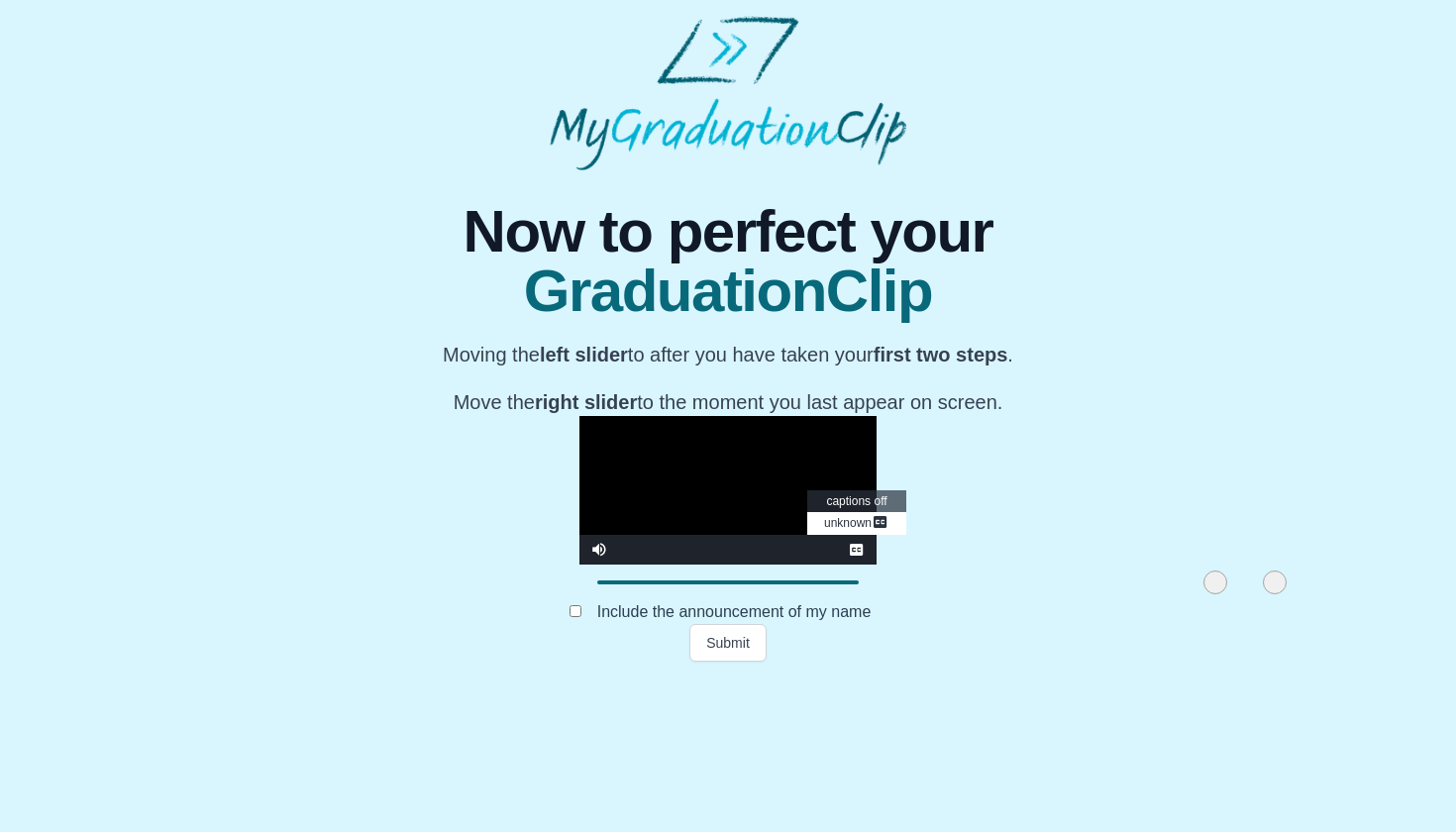 click at bounding box center [728, 490] 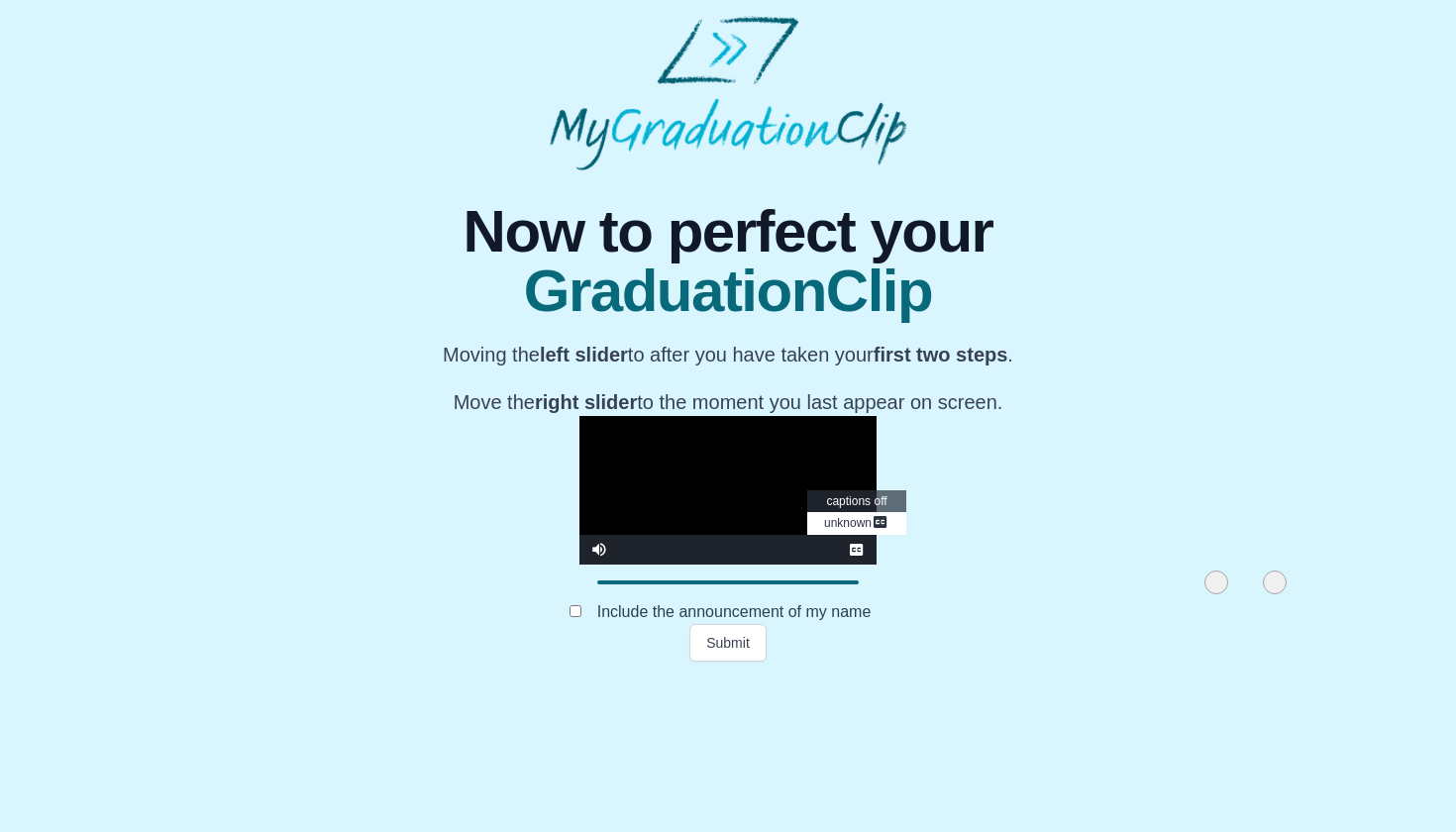 click at bounding box center (1216, 582) 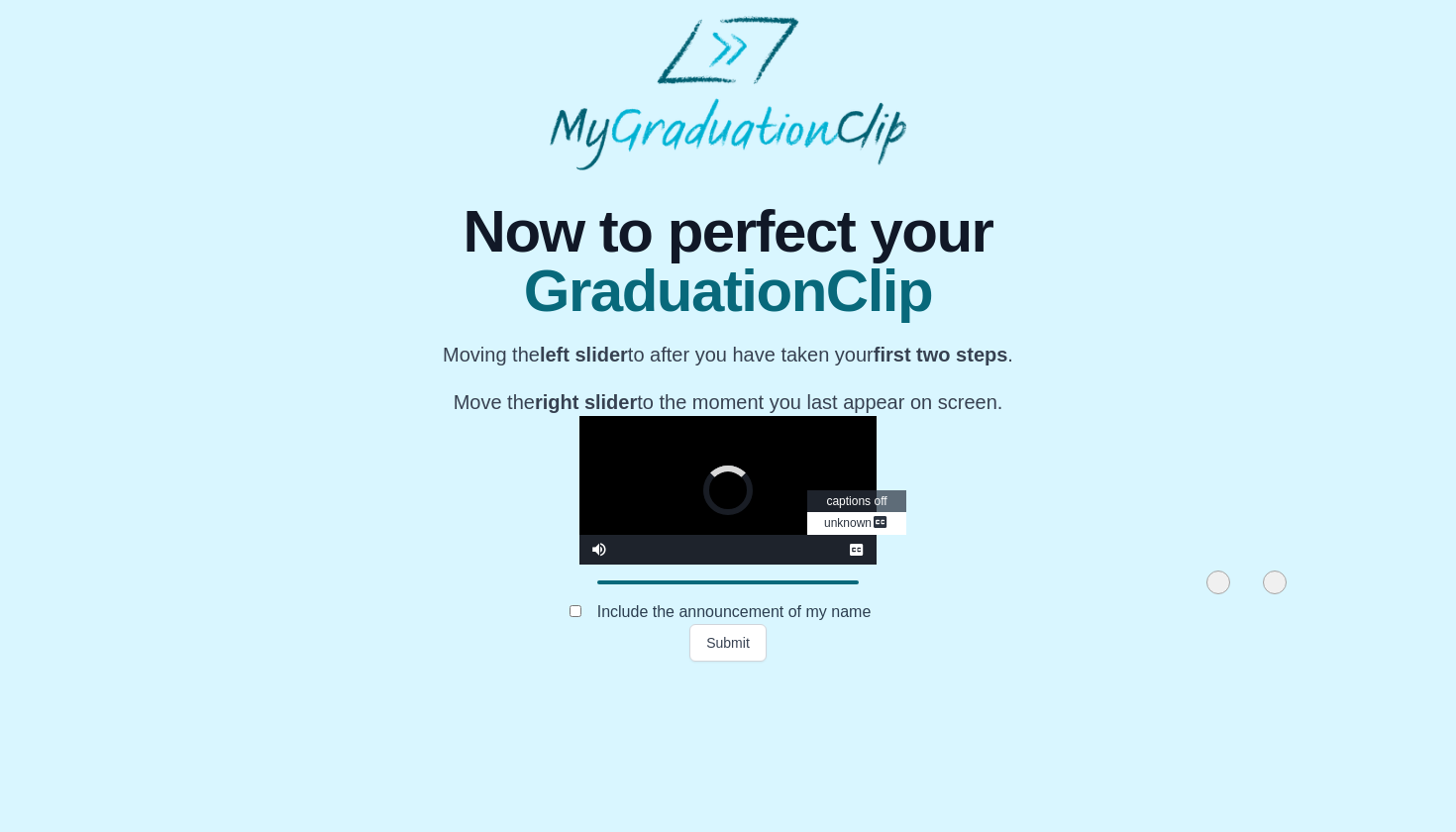 click at bounding box center (1218, 582) 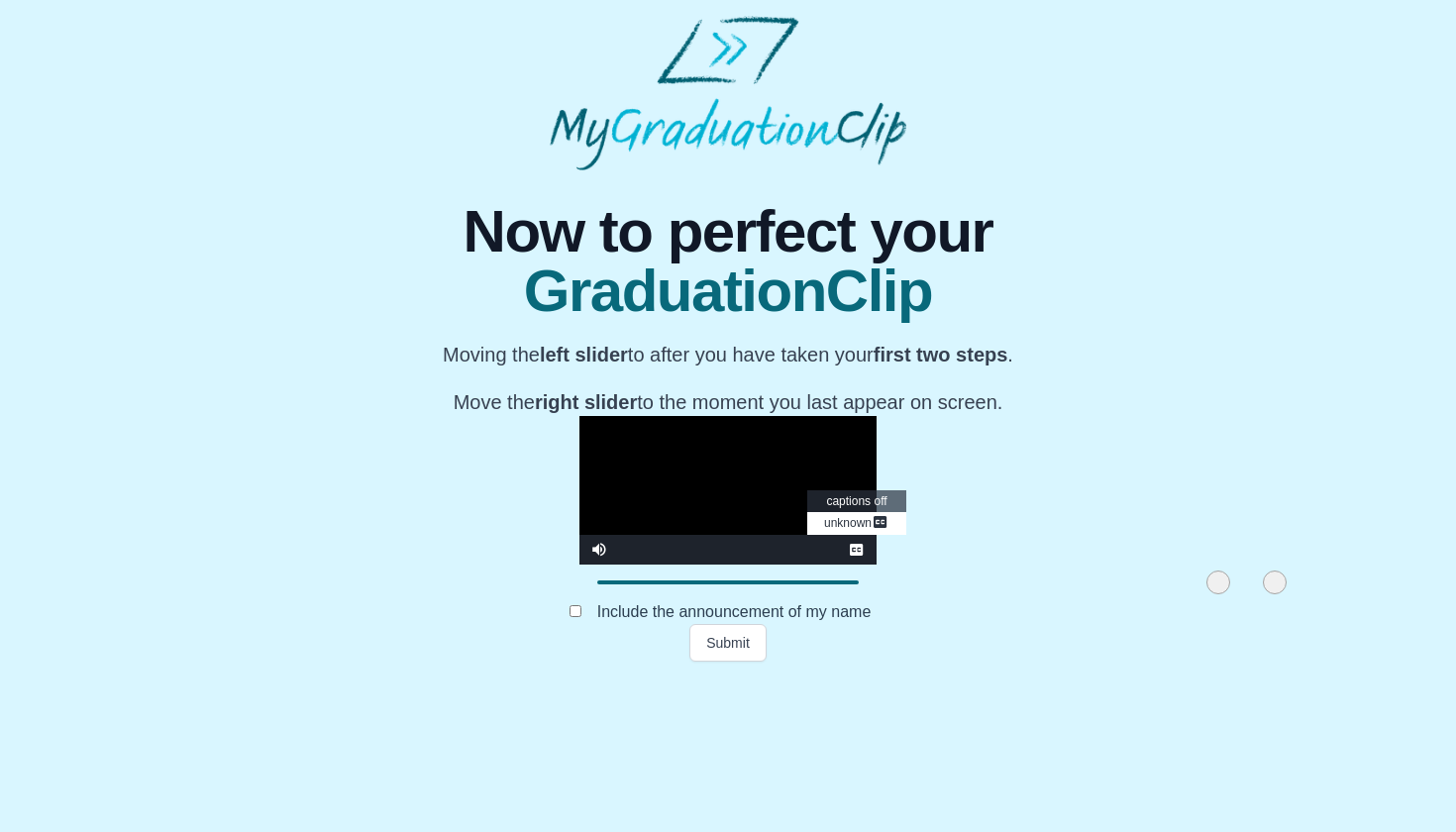 click at bounding box center (728, 490) 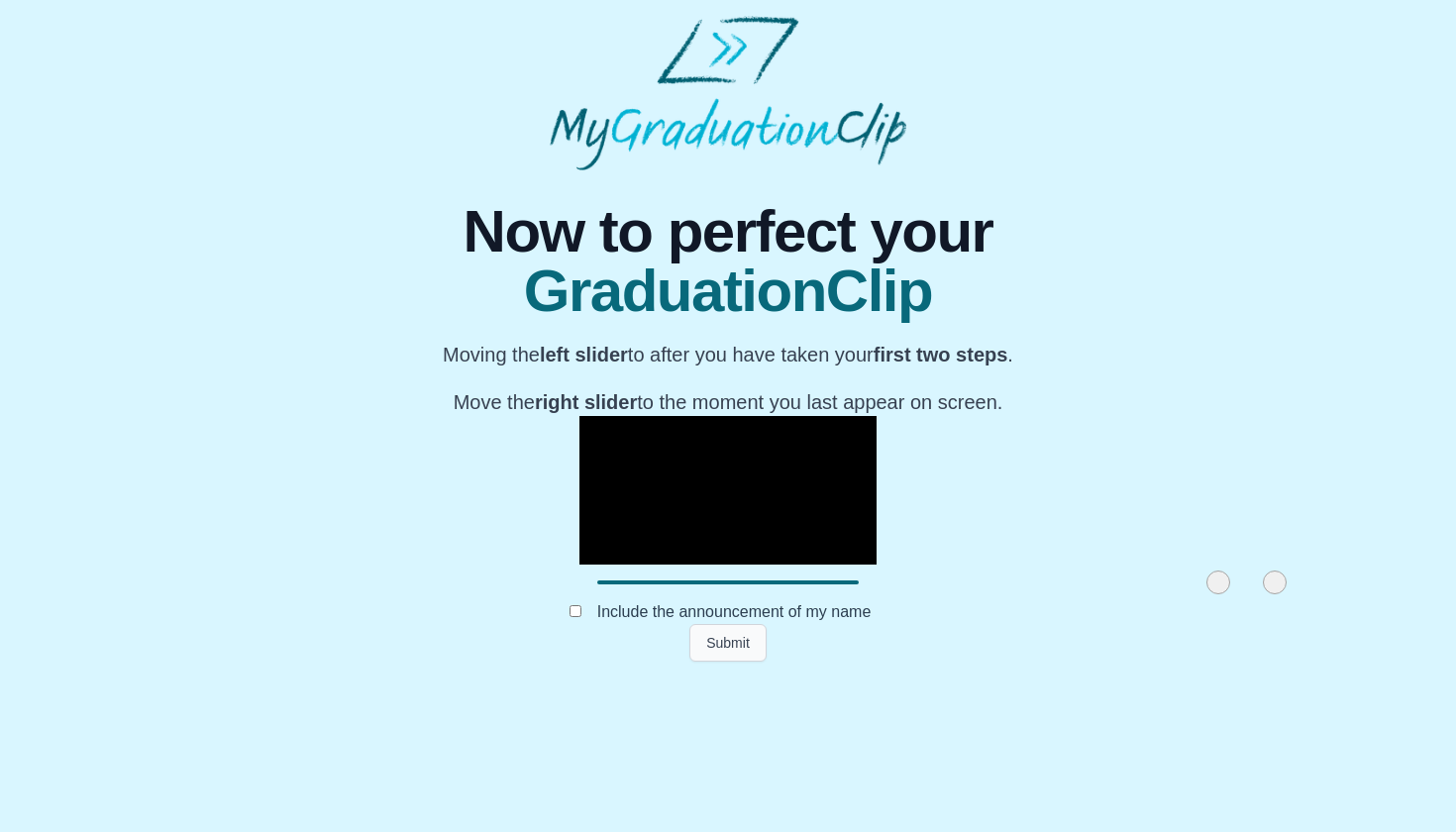 click on "Submit" at bounding box center (728, 643) 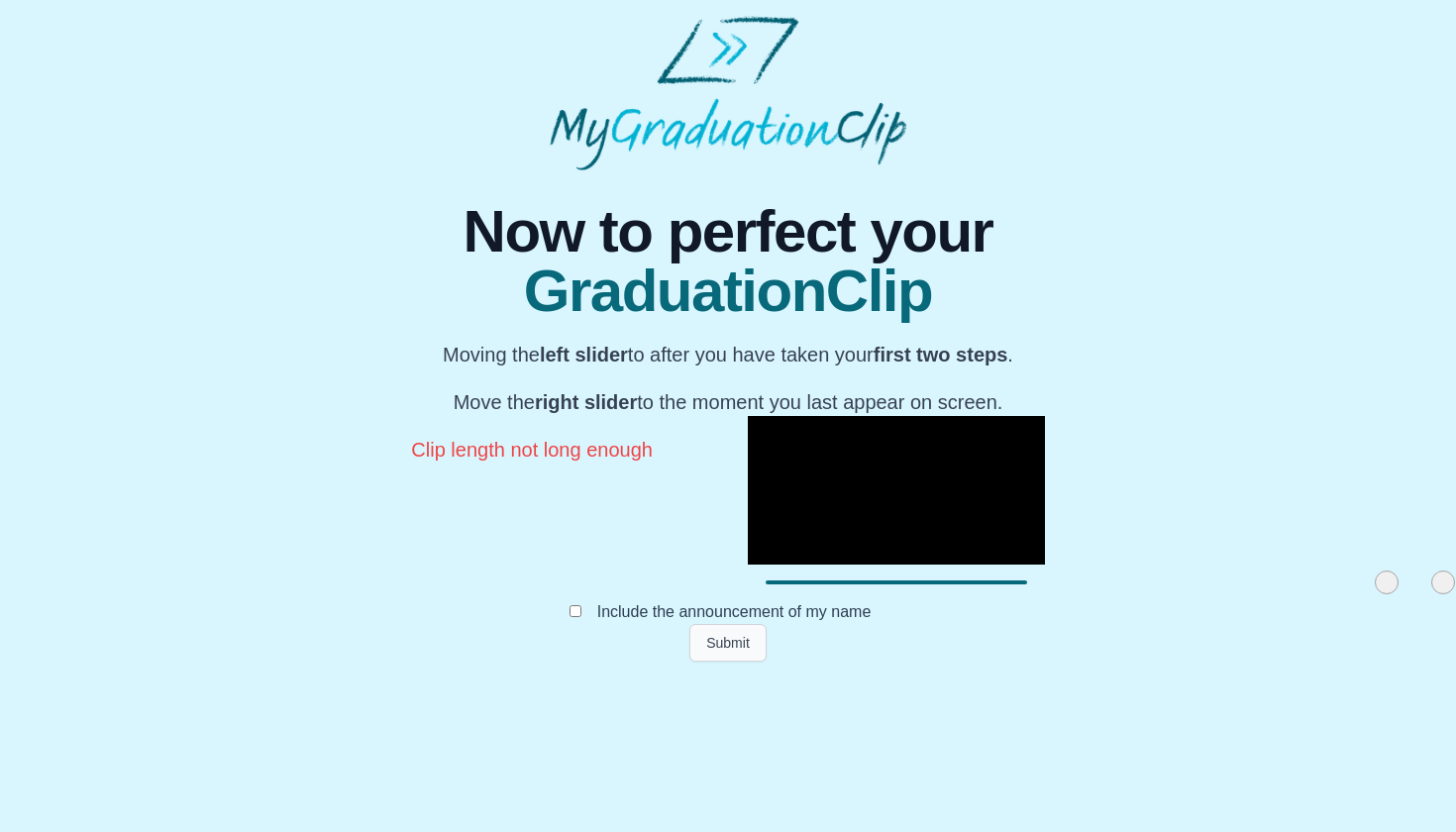 click at bounding box center (896, 582) 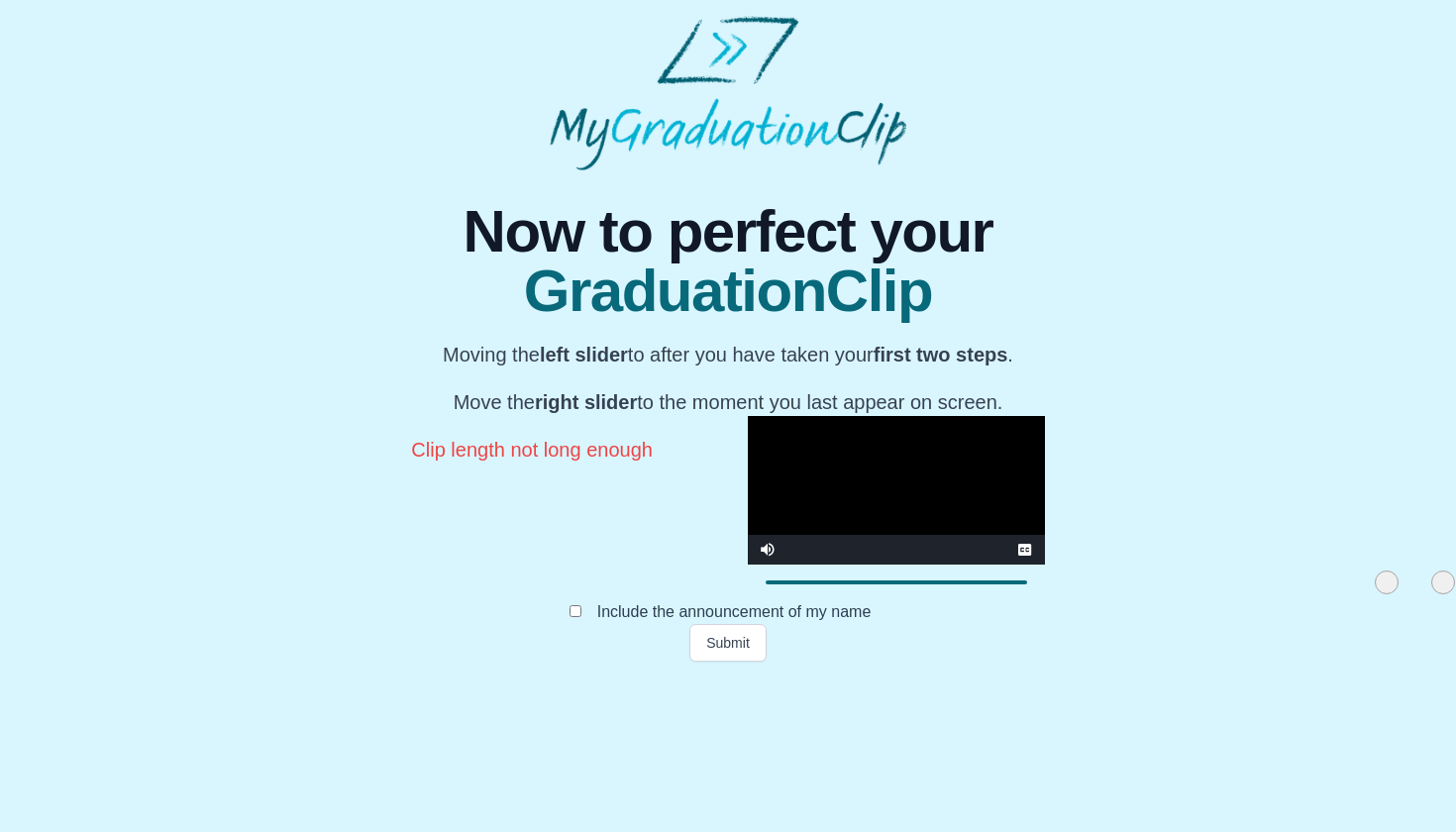scroll, scrollTop: 155, scrollLeft: 0, axis: vertical 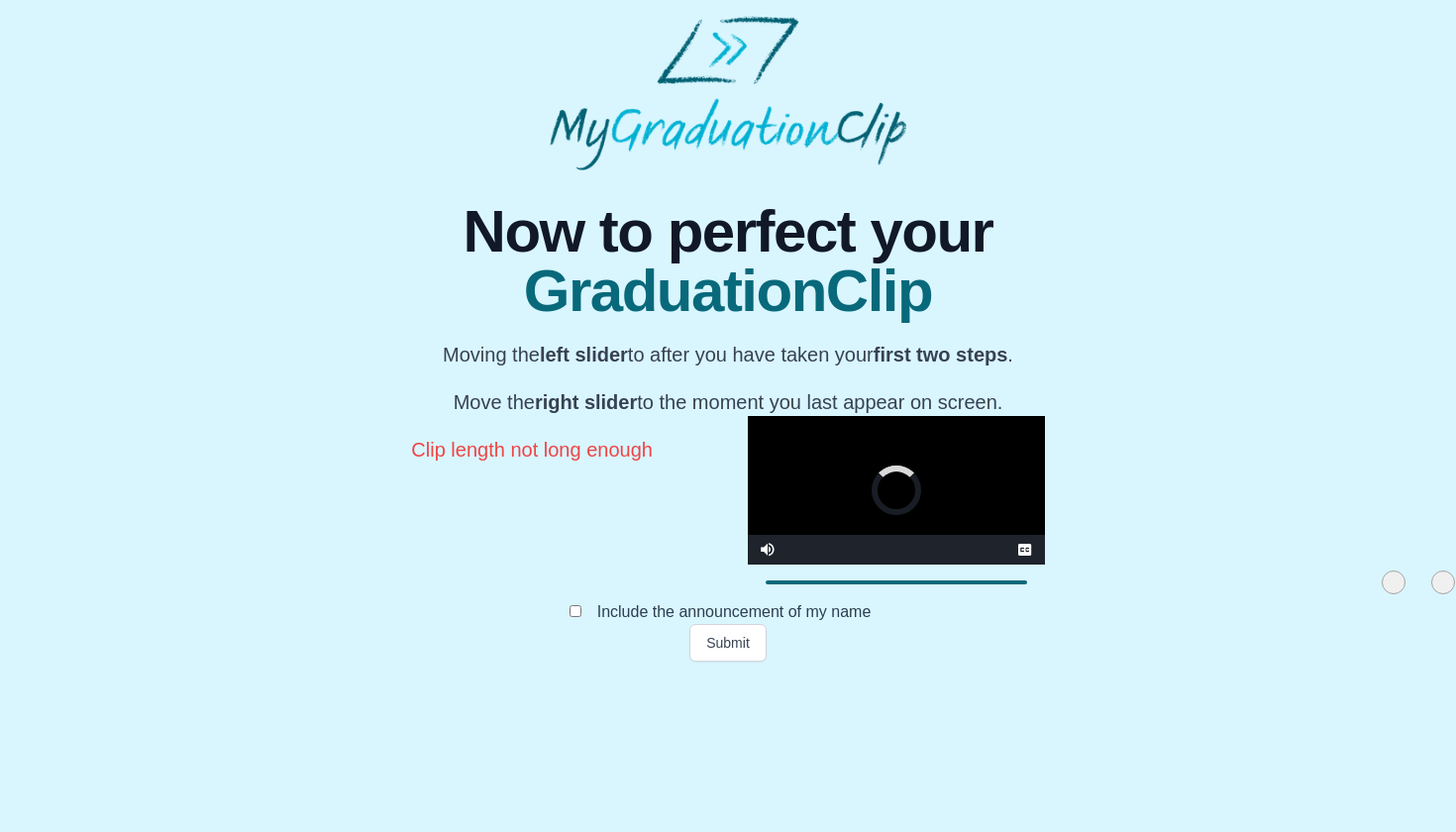 click at bounding box center [1394, 582] 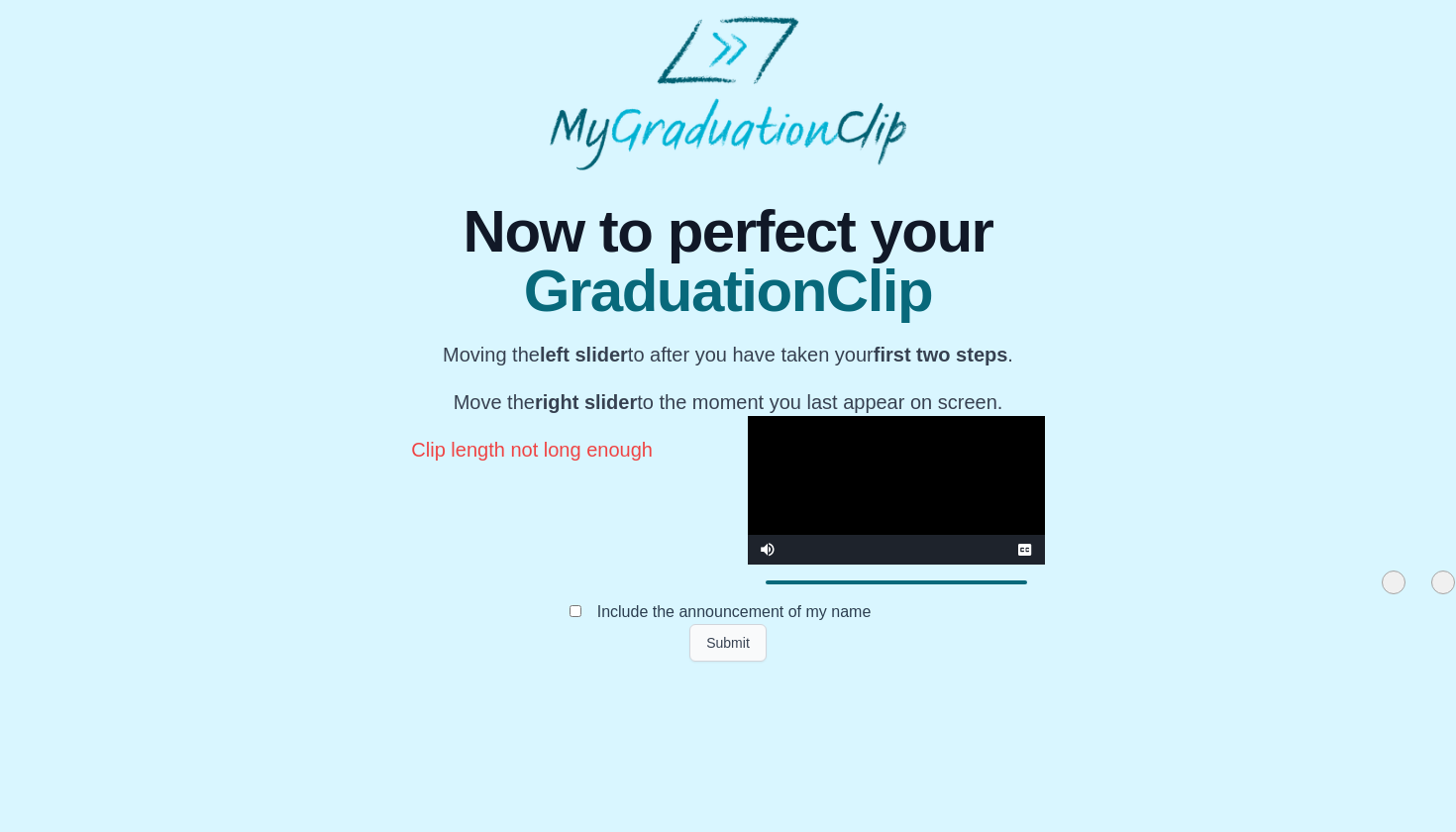 click on "Submit" at bounding box center [728, 643] 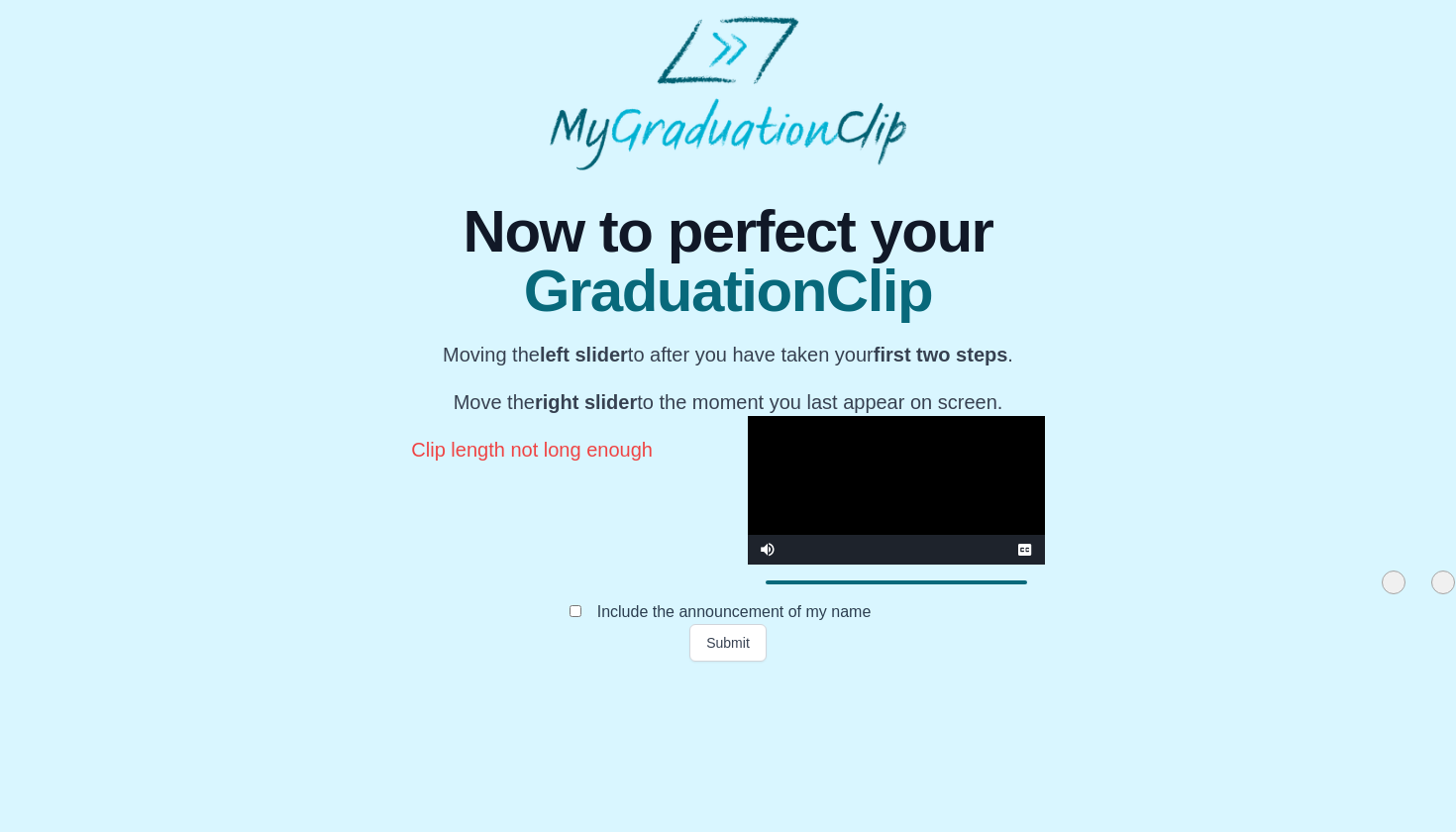 drag, startPoint x: 727, startPoint y: 435, endPoint x: 919, endPoint y: 497, distance: 201.76224 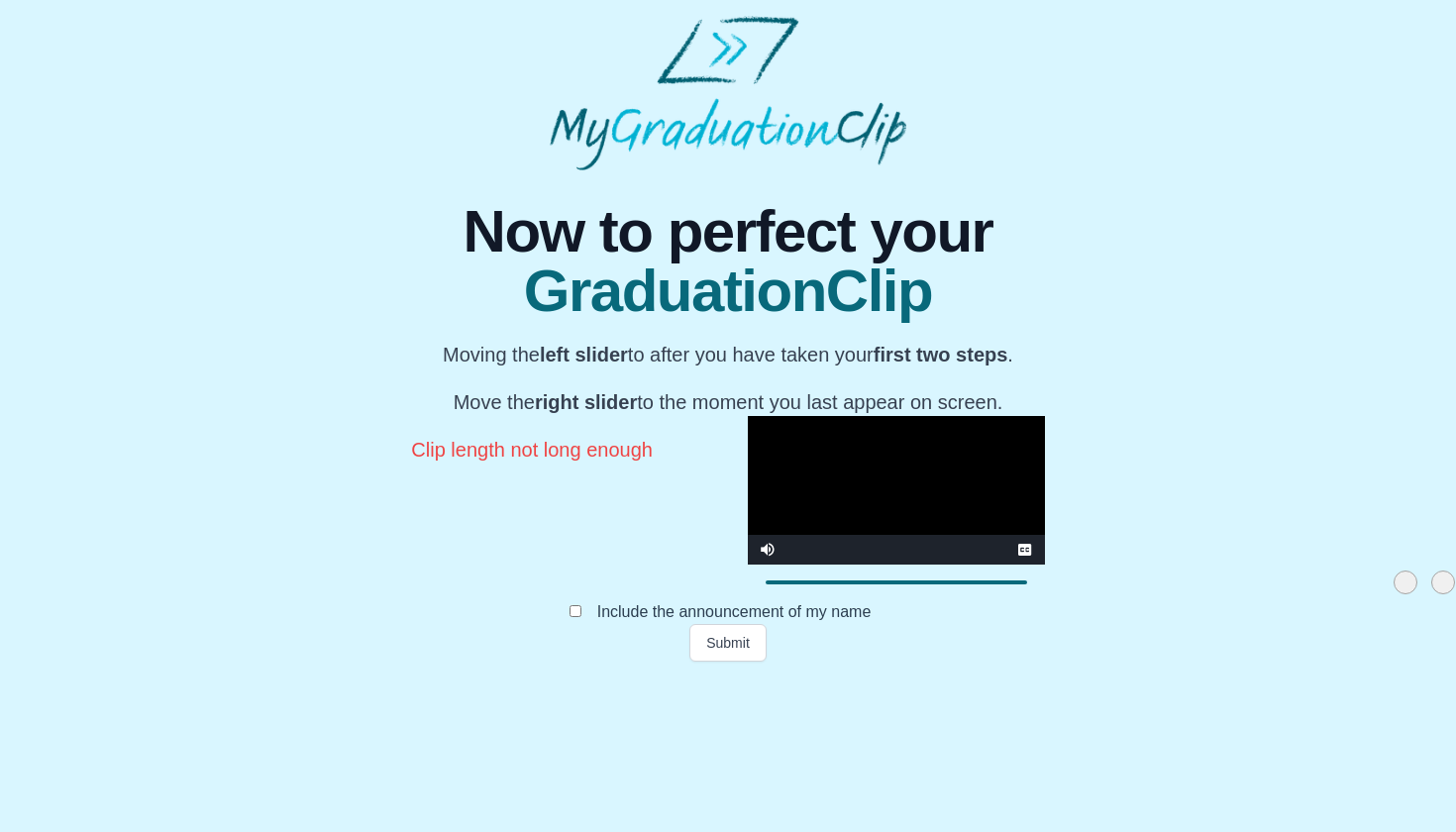 drag, startPoint x: 1012, startPoint y: 735, endPoint x: 1024, endPoint y: 735, distance: 12 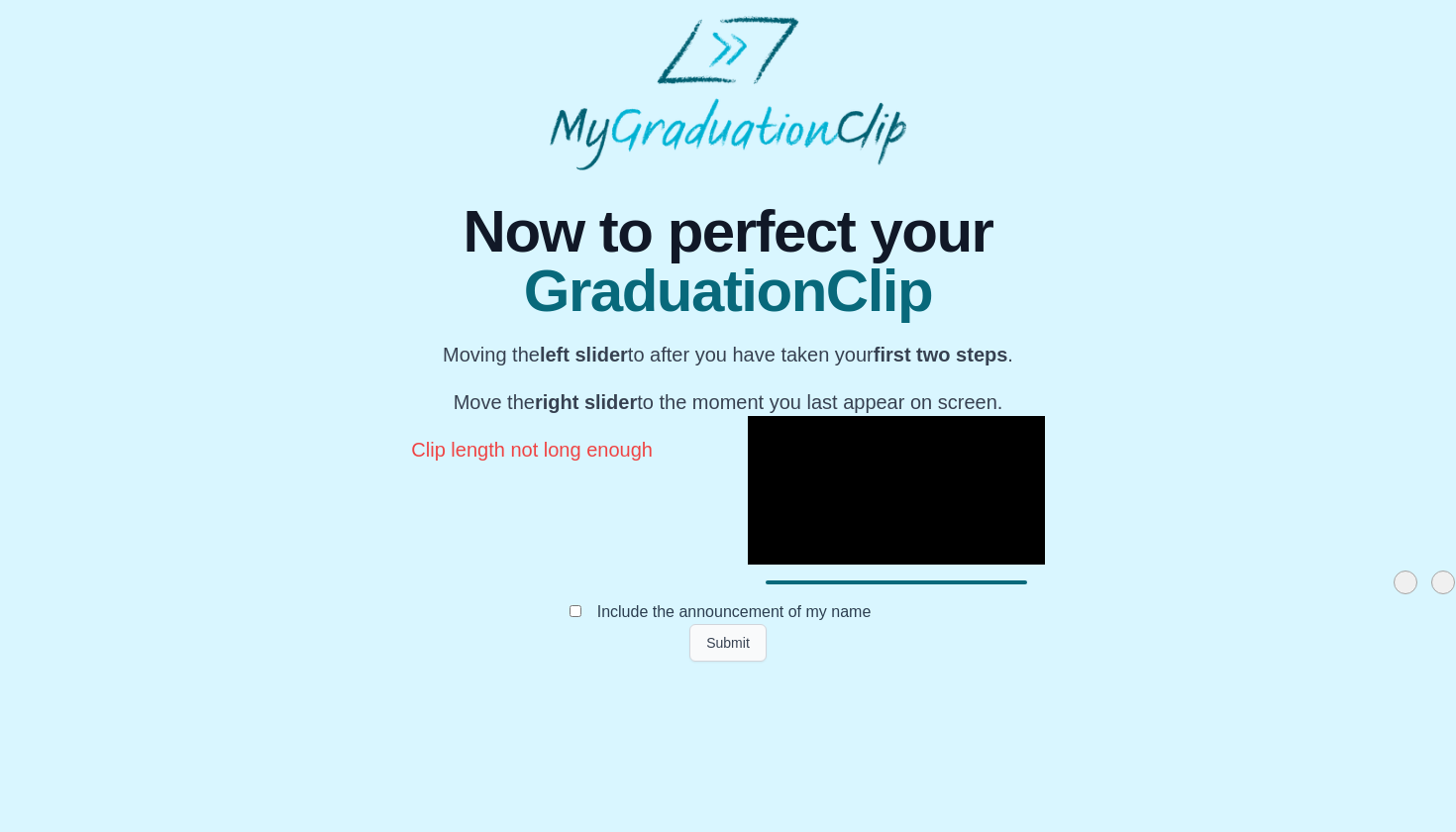 click on "Submit" at bounding box center (728, 643) 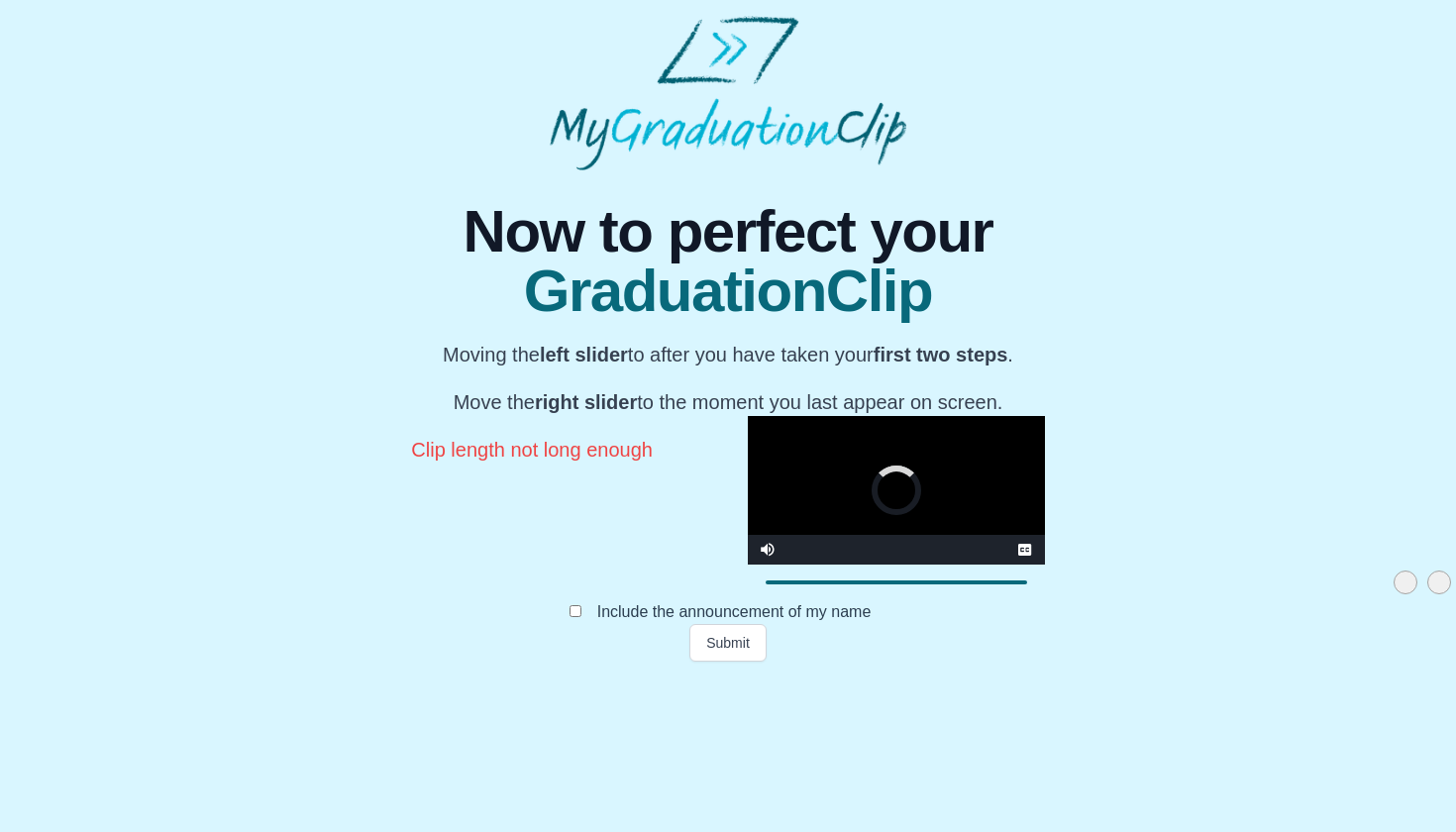 click at bounding box center [1439, 582] 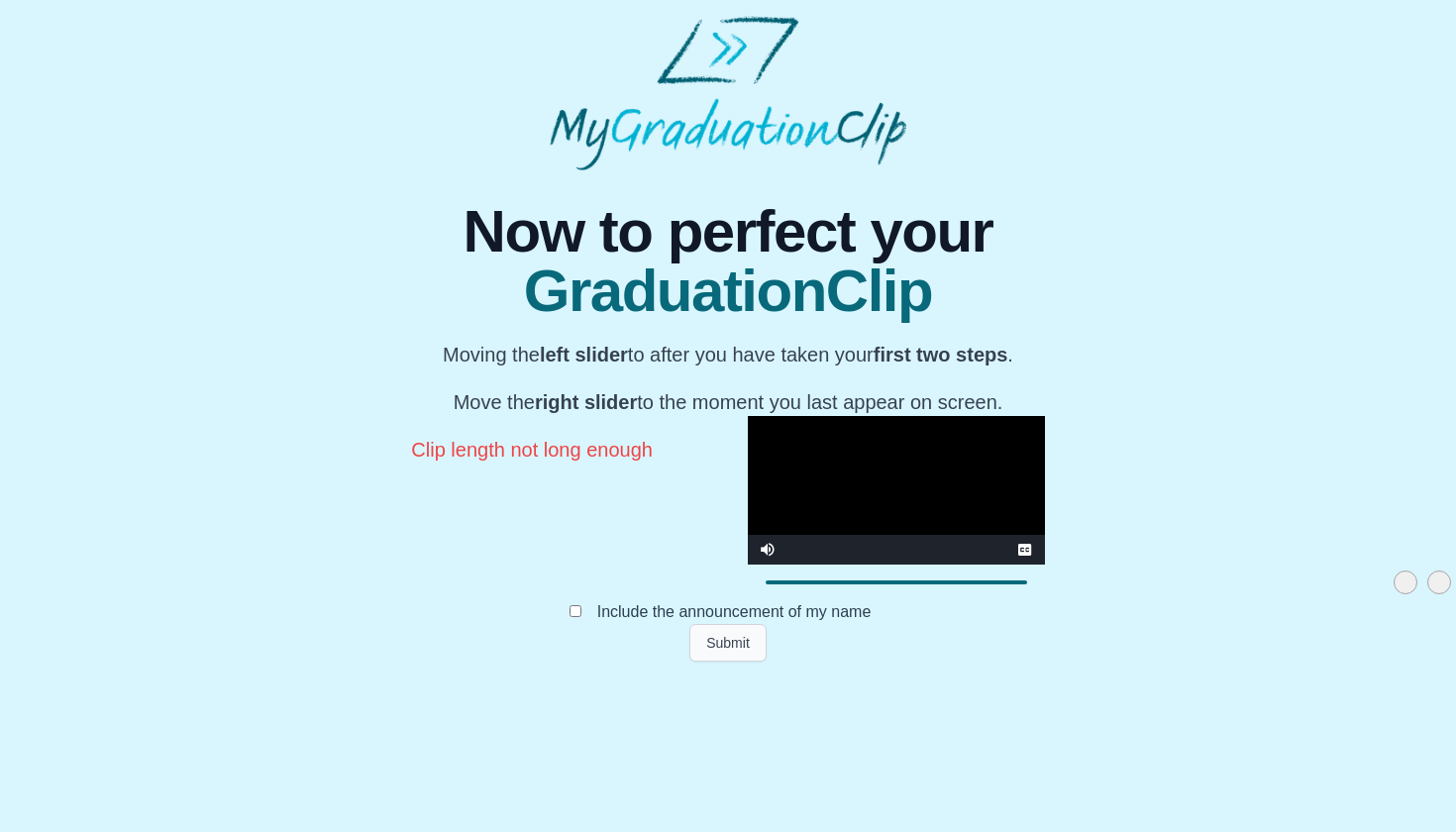 click on "Submit" at bounding box center (728, 643) 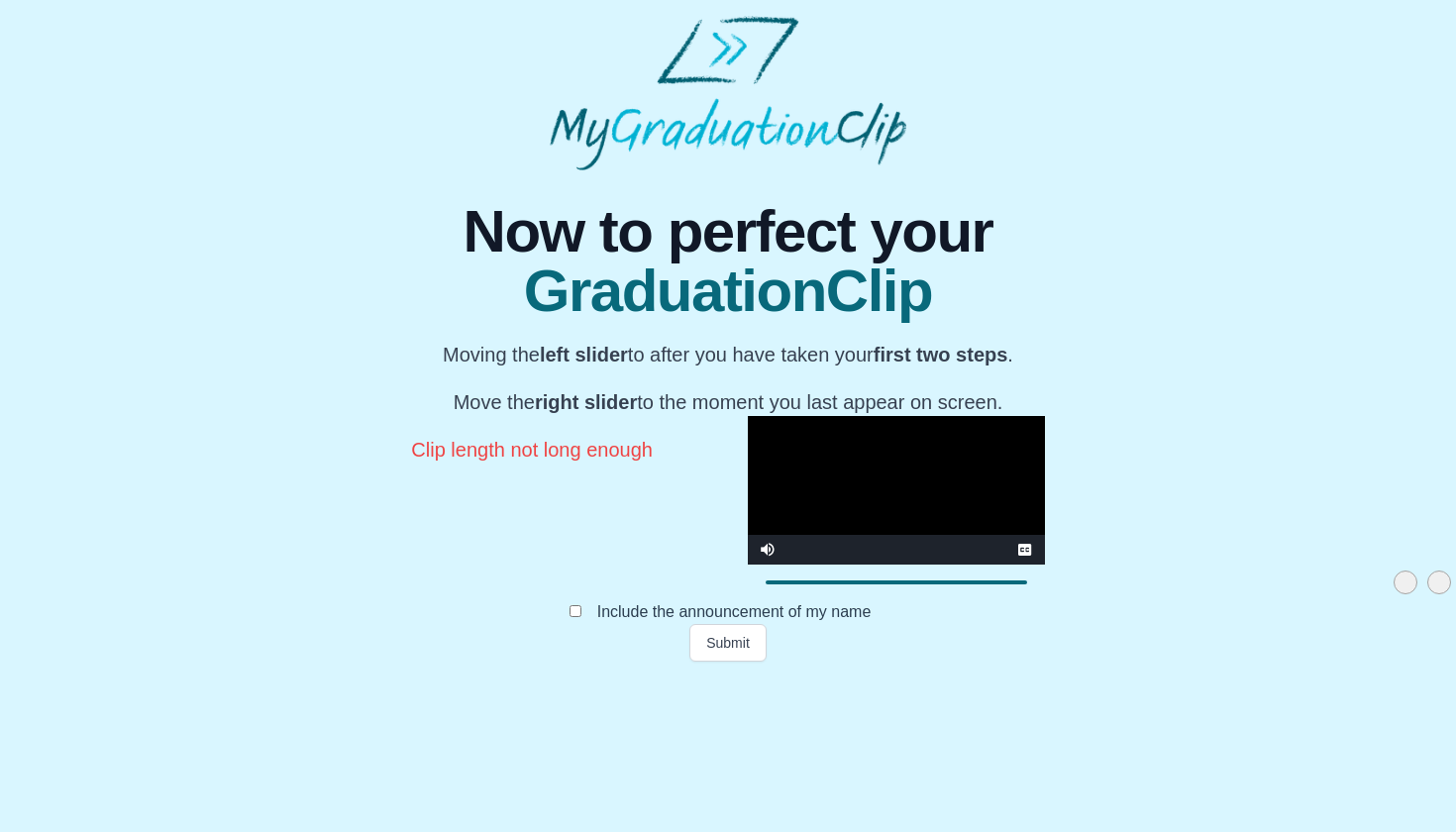 scroll, scrollTop: 136, scrollLeft: 0, axis: vertical 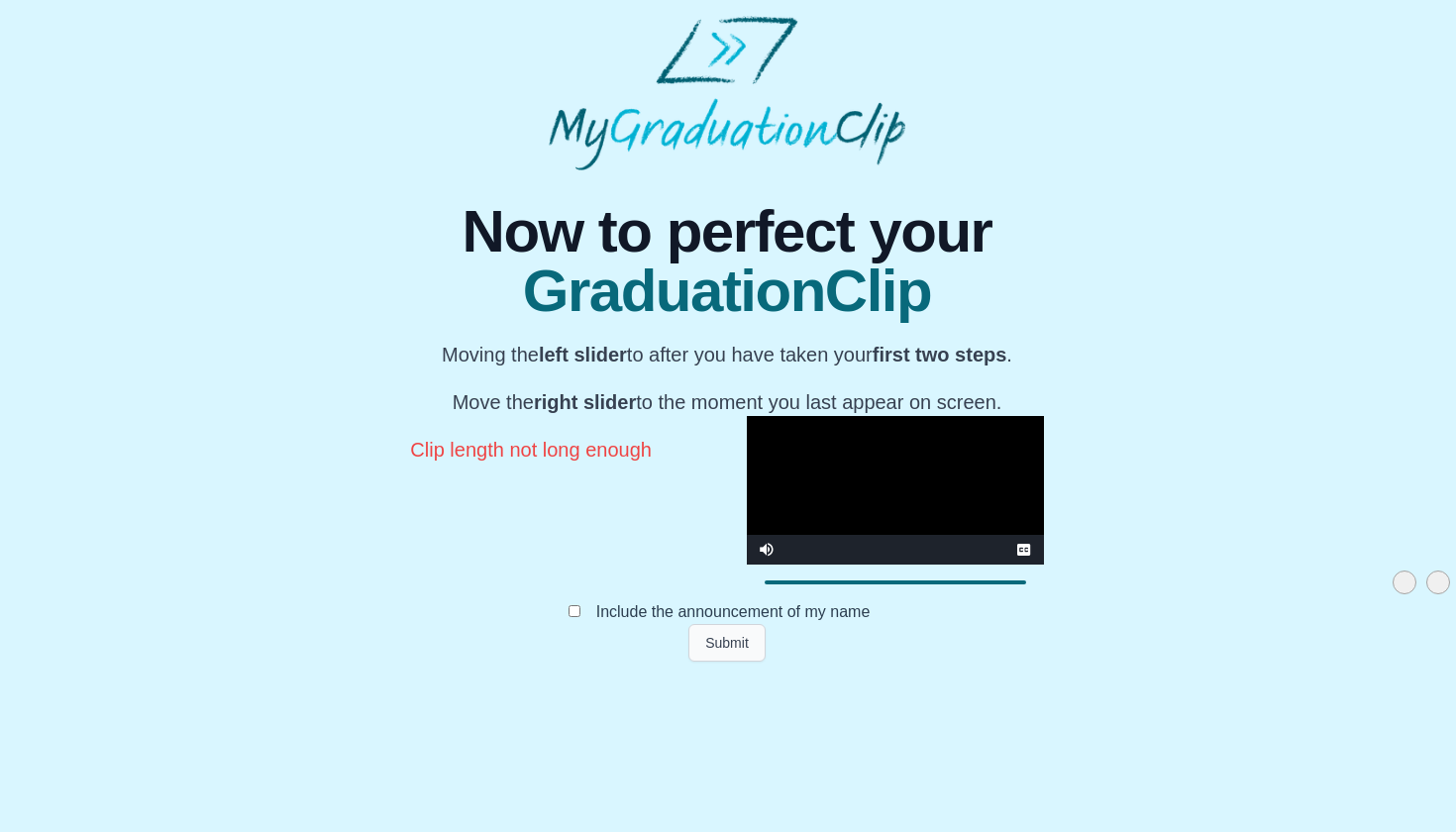 click on "Submit" at bounding box center [727, 643] 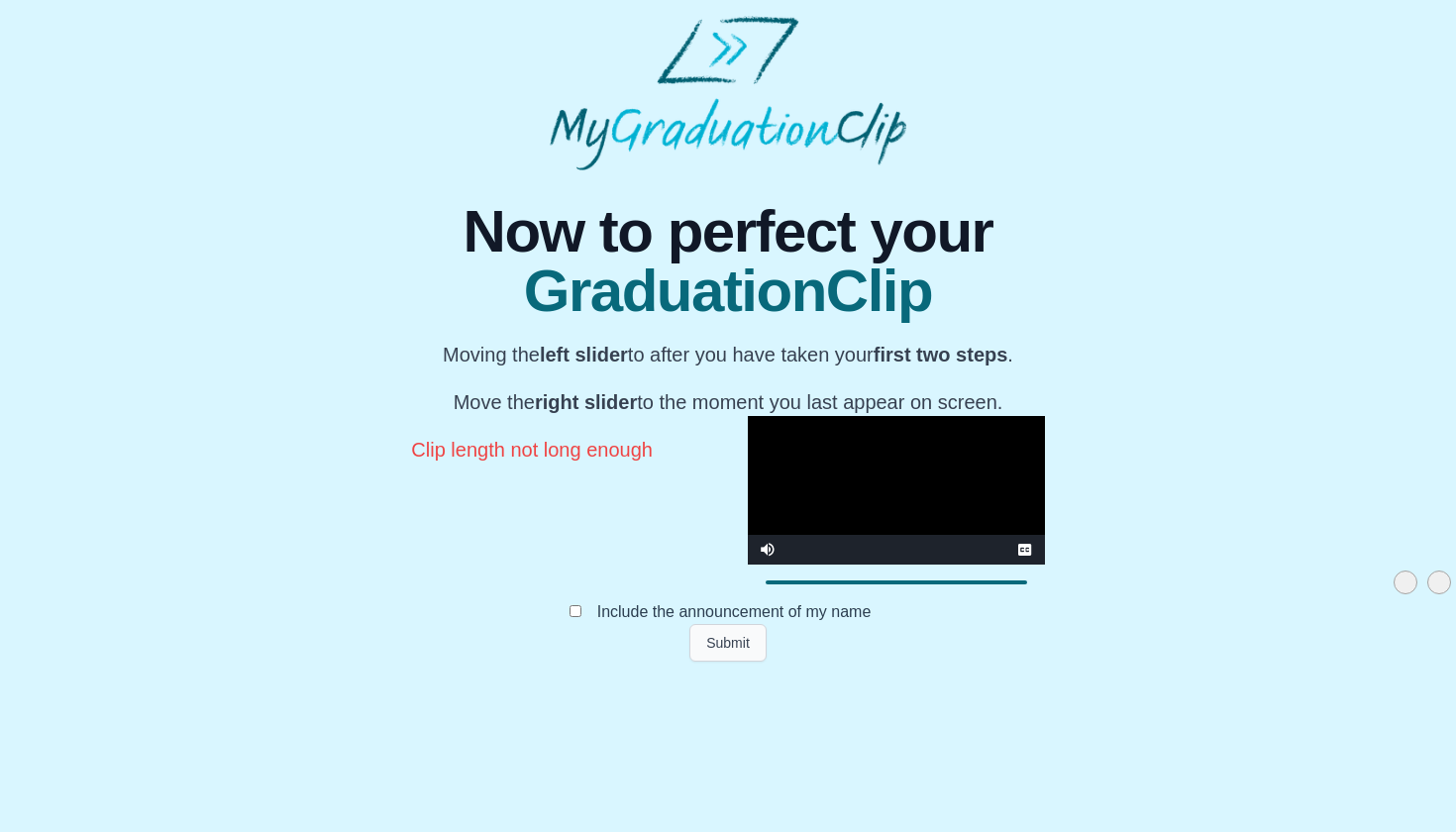 click on "Submit" at bounding box center [728, 643] 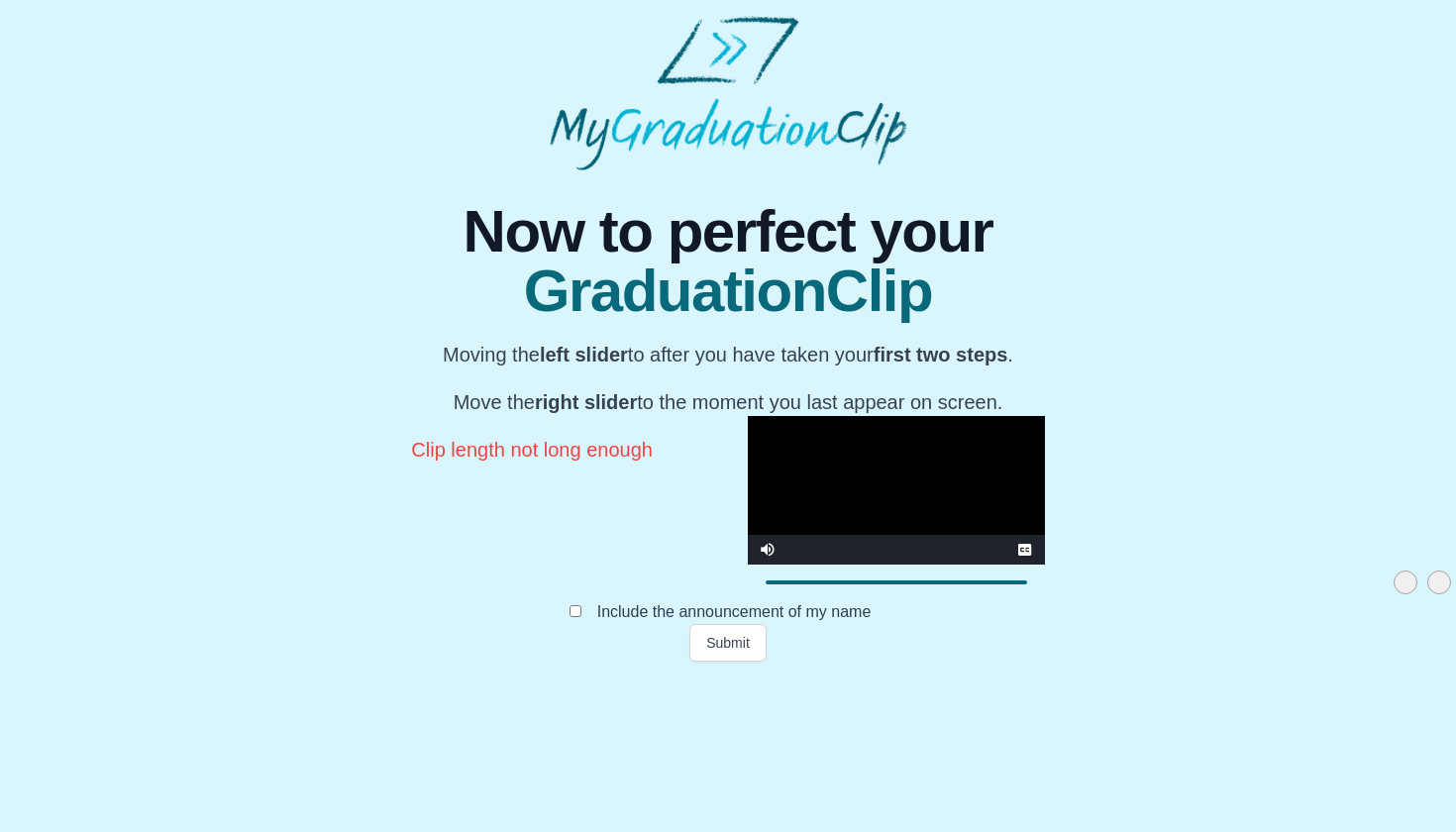 click at bounding box center (896, 490) 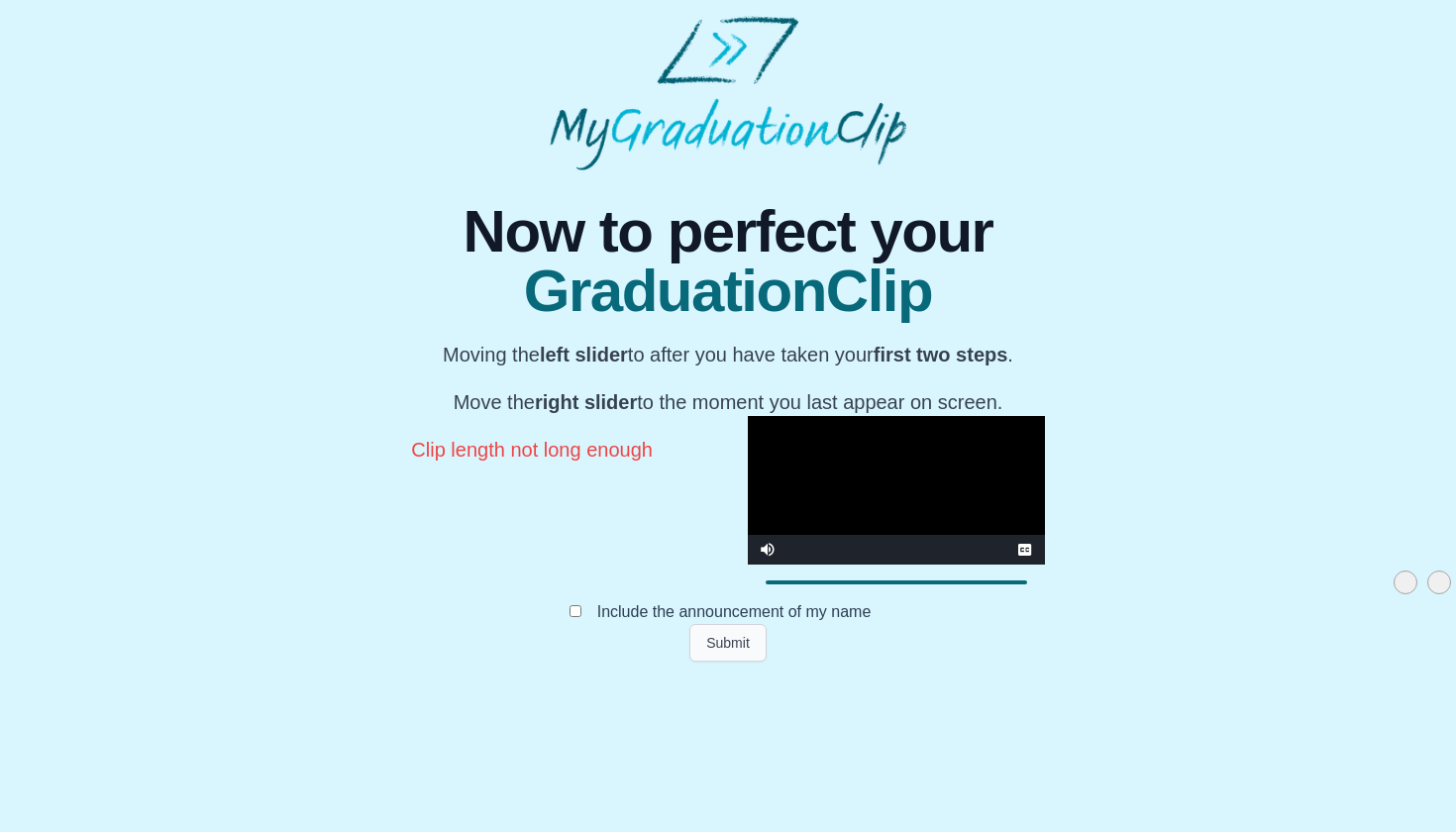 click on "Submit" at bounding box center [728, 643] 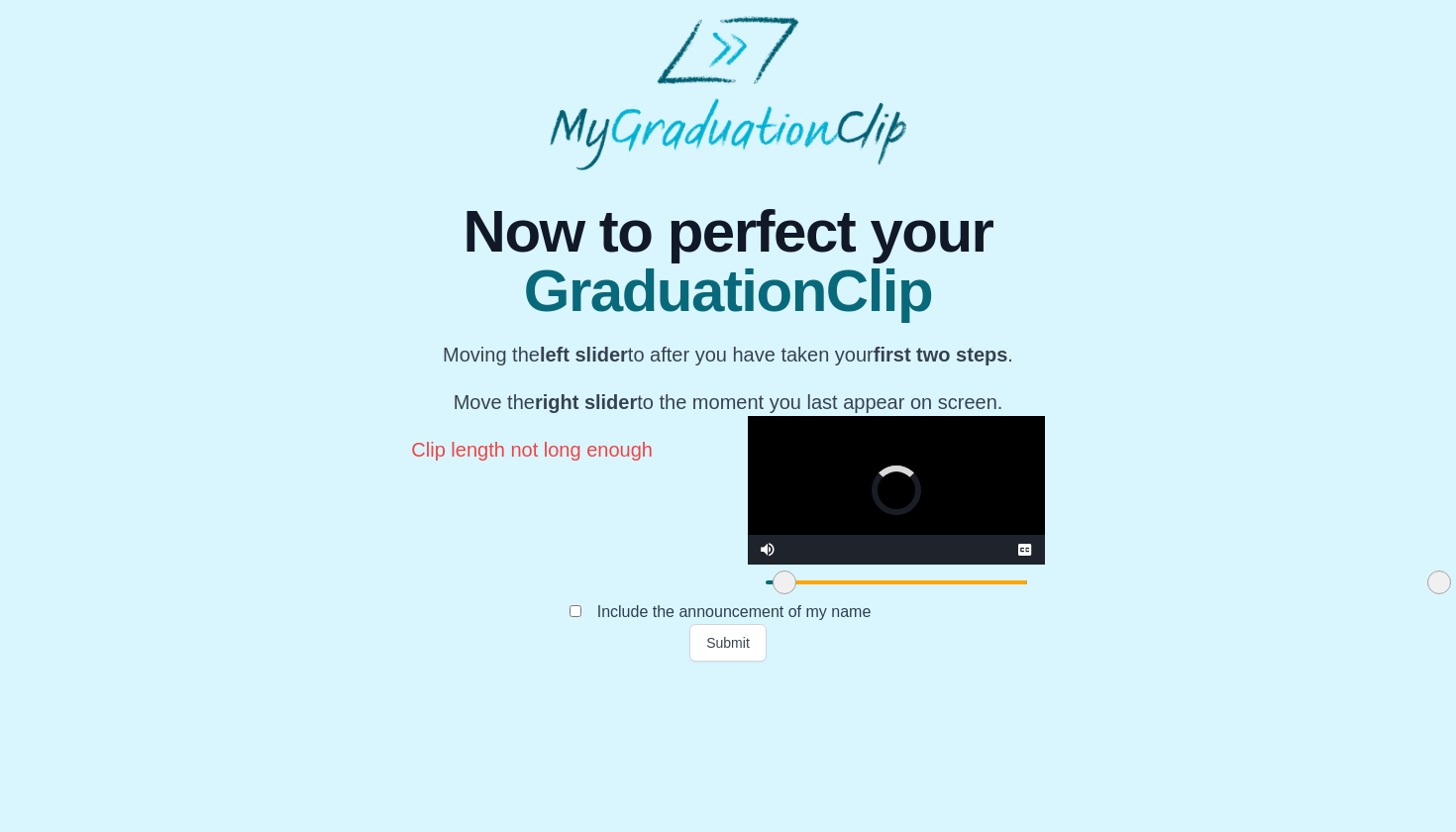 drag, startPoint x: 1027, startPoint y: 734, endPoint x: 406, endPoint y: 729, distance: 621.02013 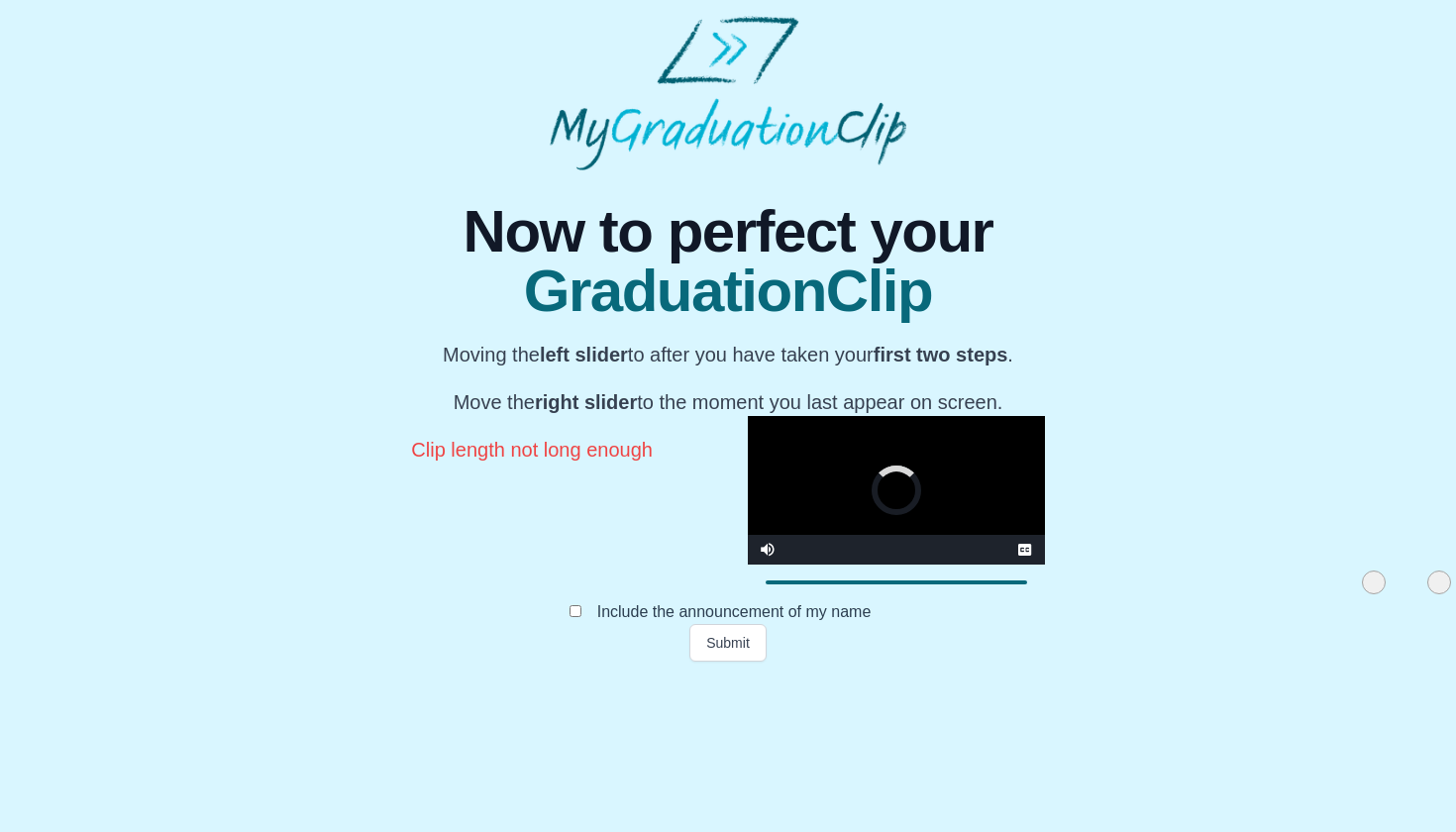 drag, startPoint x: 396, startPoint y: 730, endPoint x: 986, endPoint y: 731, distance: 590.00085 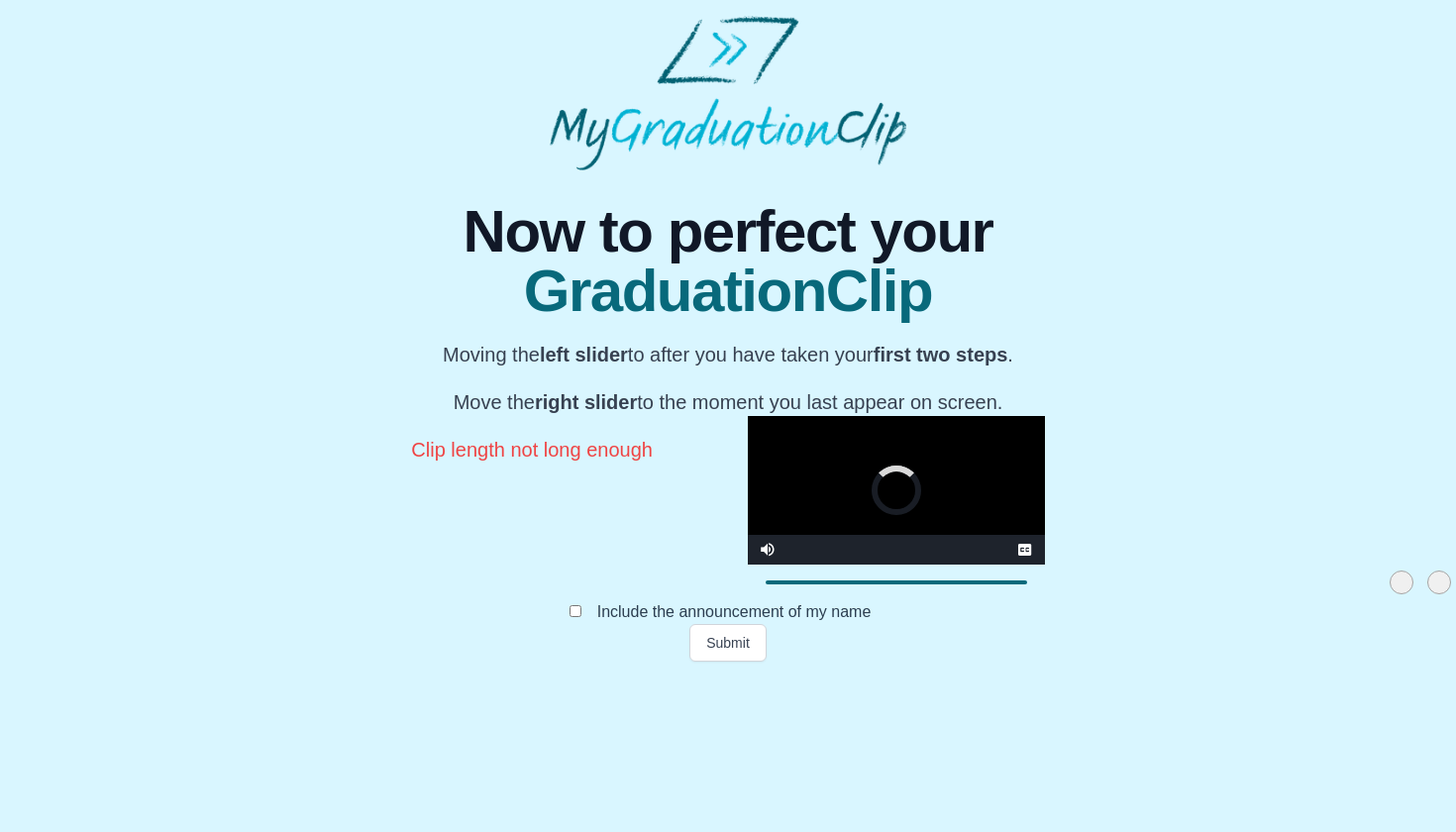 drag, startPoint x: 988, startPoint y: 732, endPoint x: 1016, endPoint y: 732, distance: 28 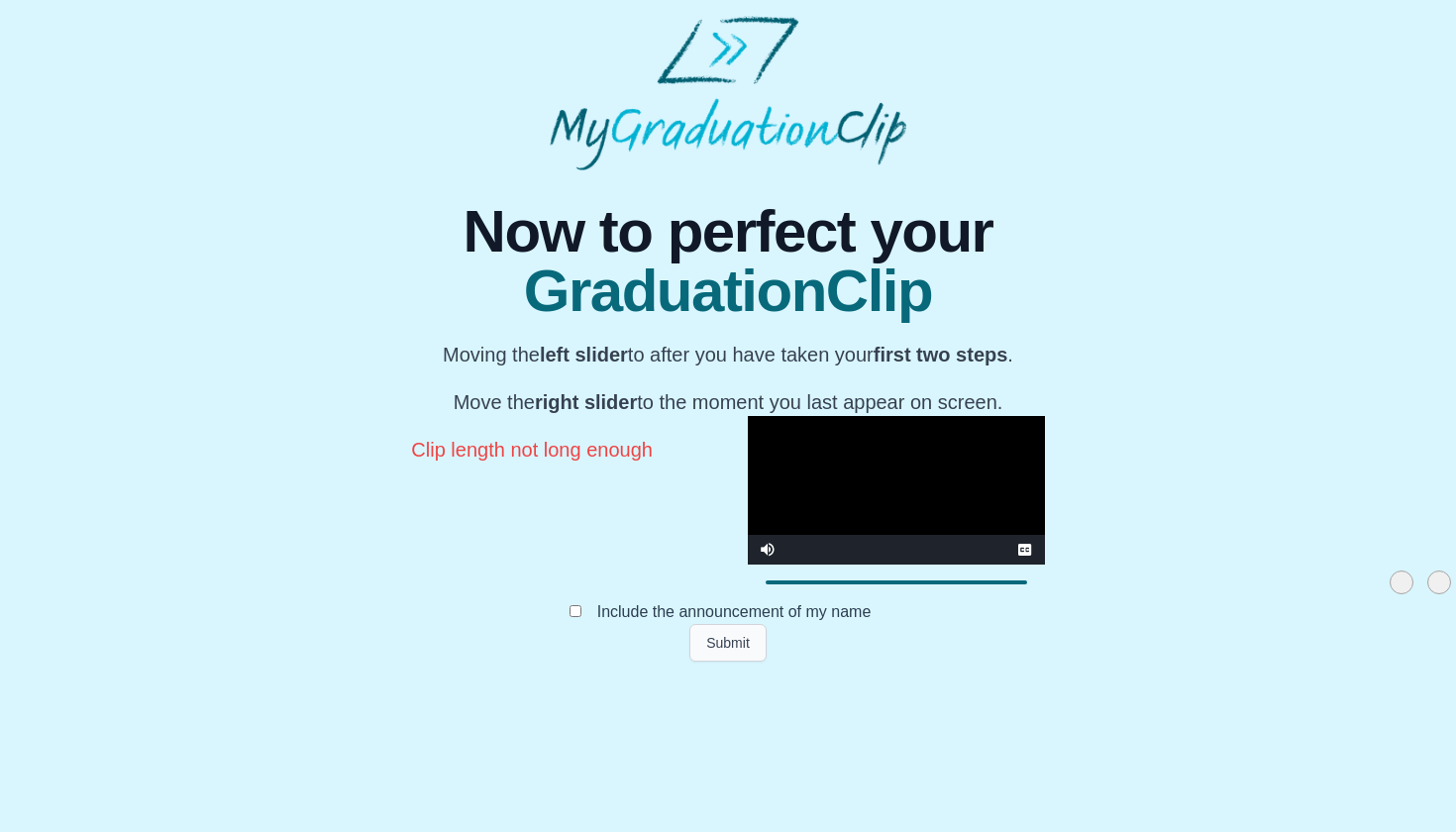 click on "Submit" at bounding box center (728, 643) 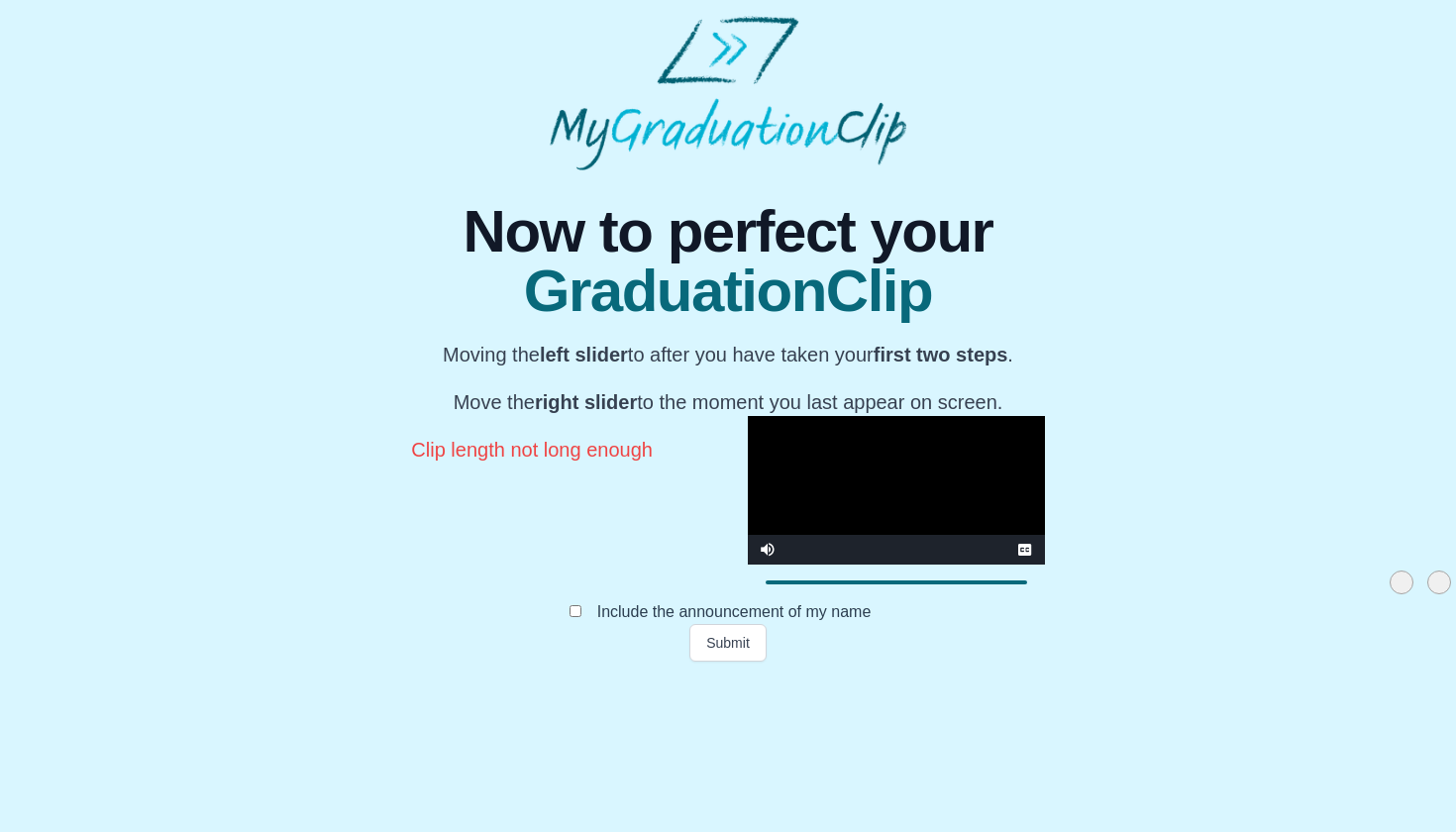 scroll, scrollTop: 155, scrollLeft: 0, axis: vertical 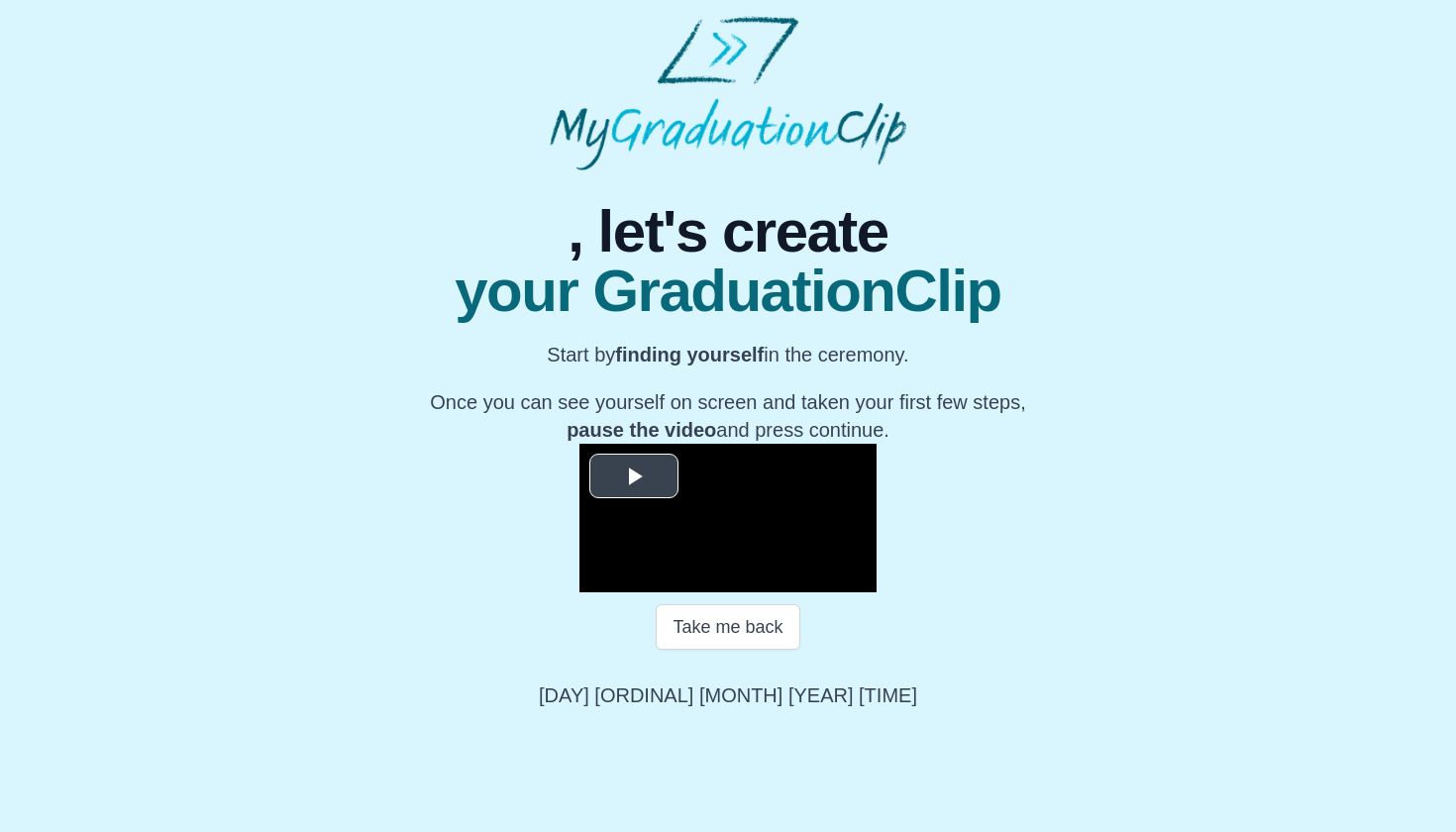 click at bounding box center [728, 518] 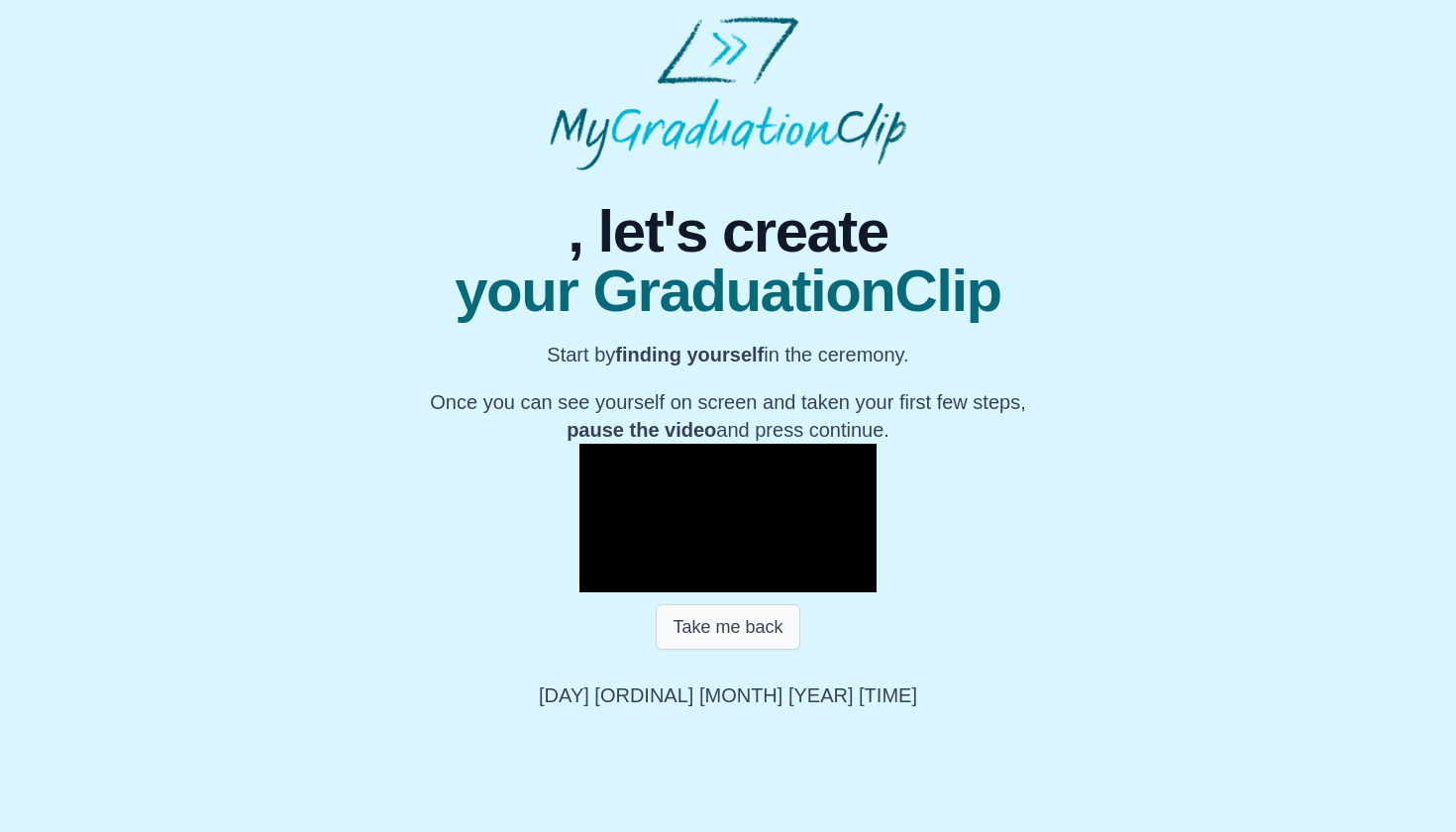 click on "Take me back" at bounding box center (727, 627) 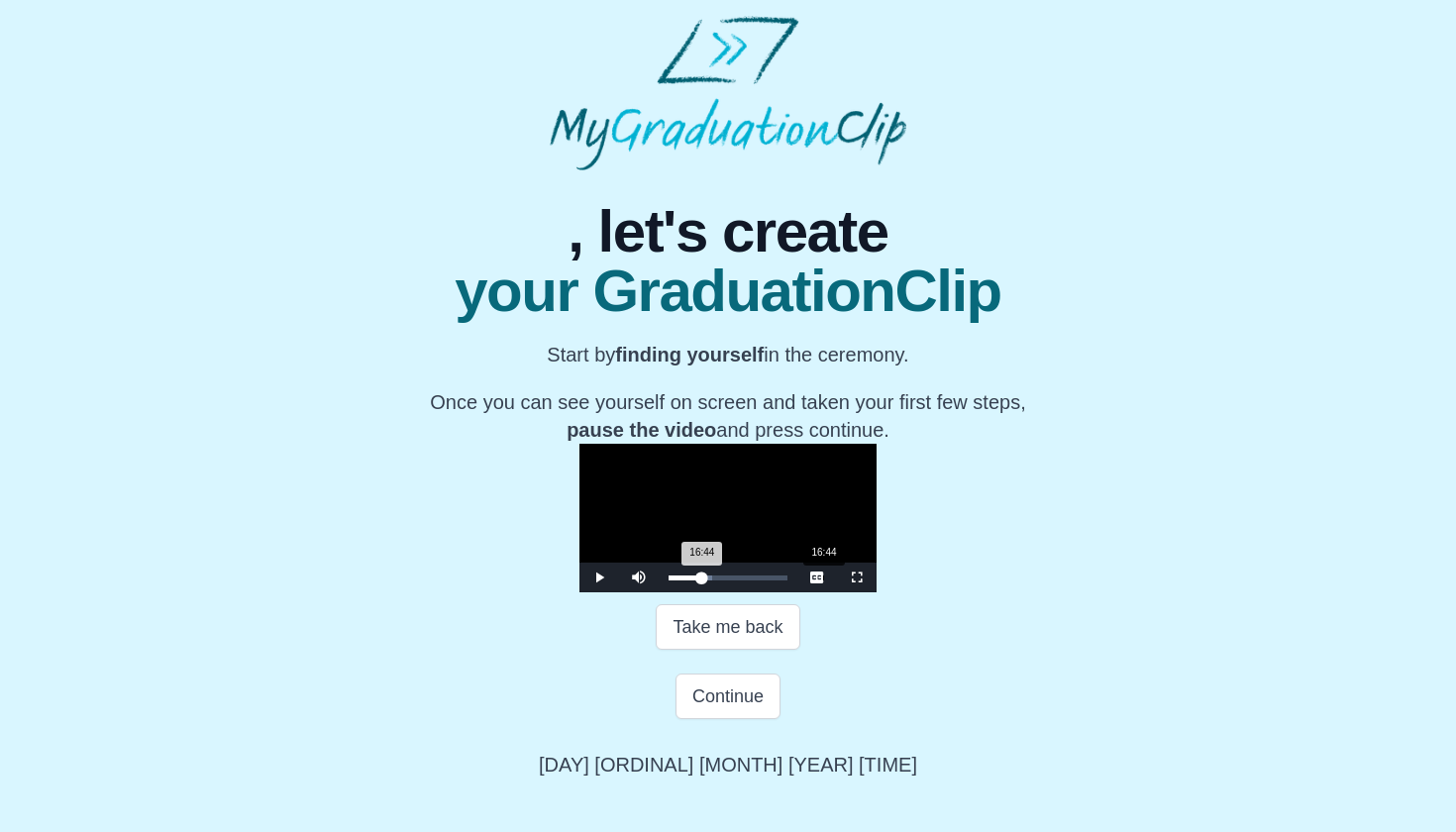 click on "16:44 Progress : 0%" at bounding box center [685, 577] 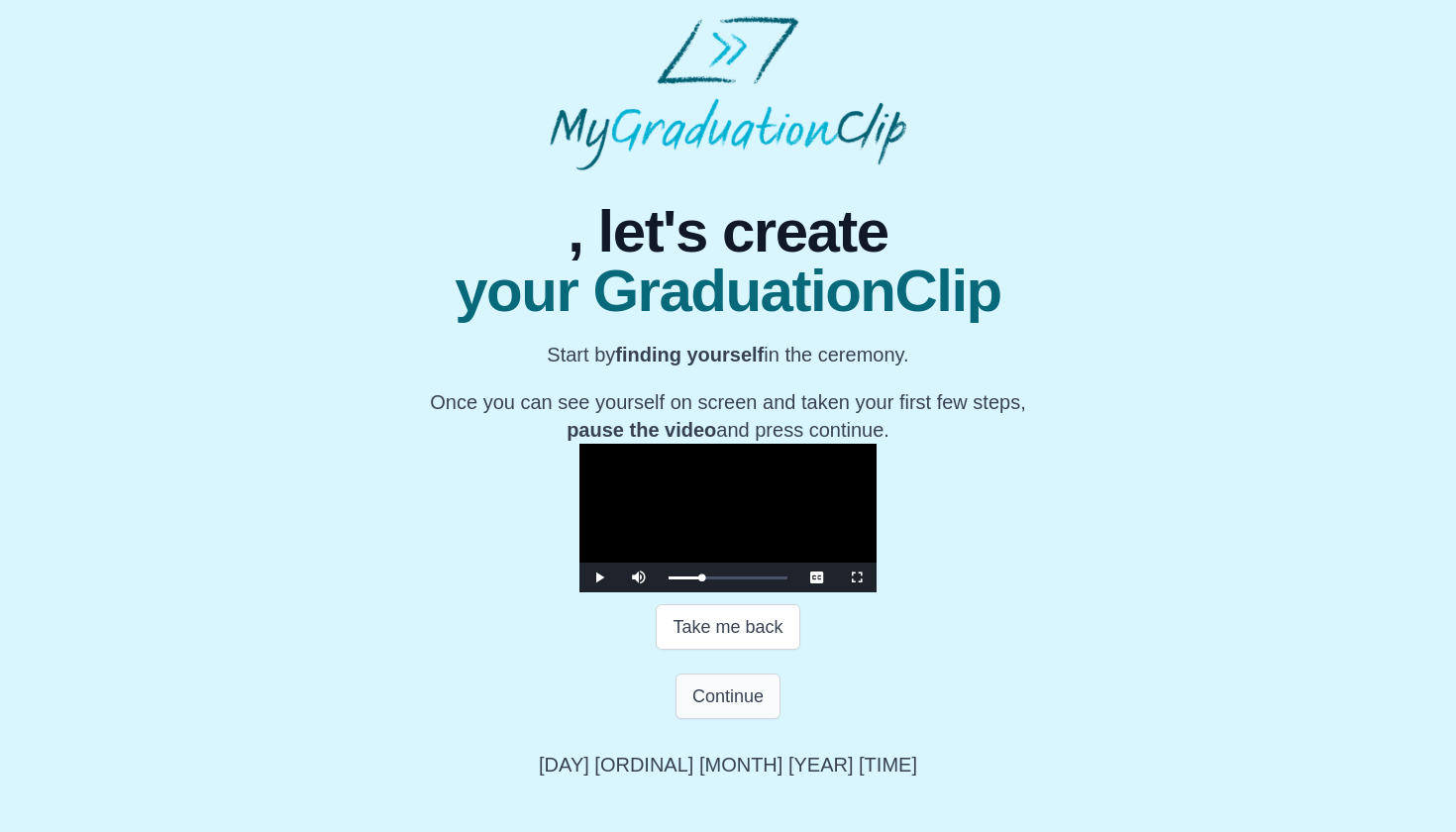 click on "Continue" at bounding box center (728, 696) 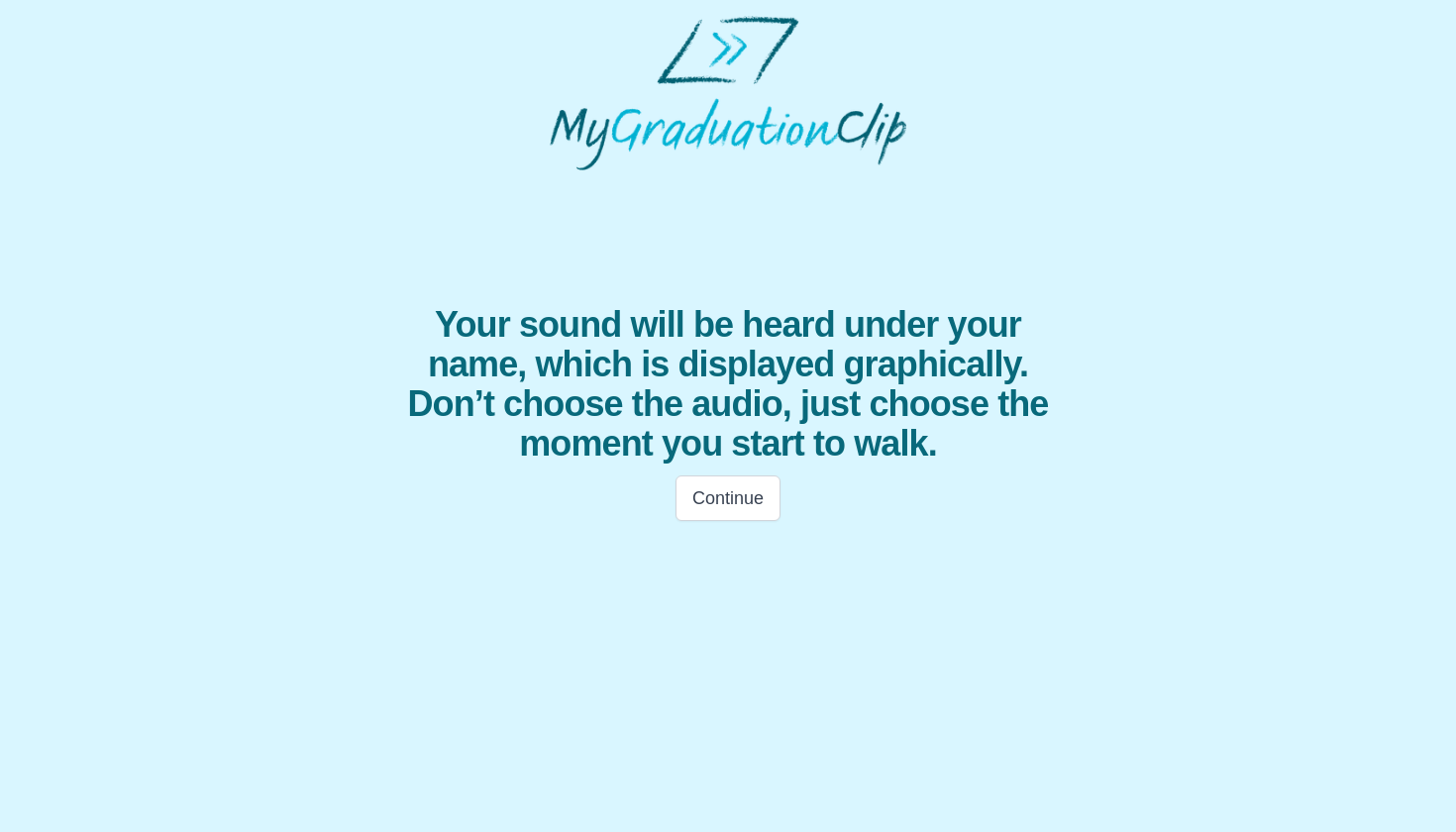 scroll, scrollTop: 0, scrollLeft: 0, axis: both 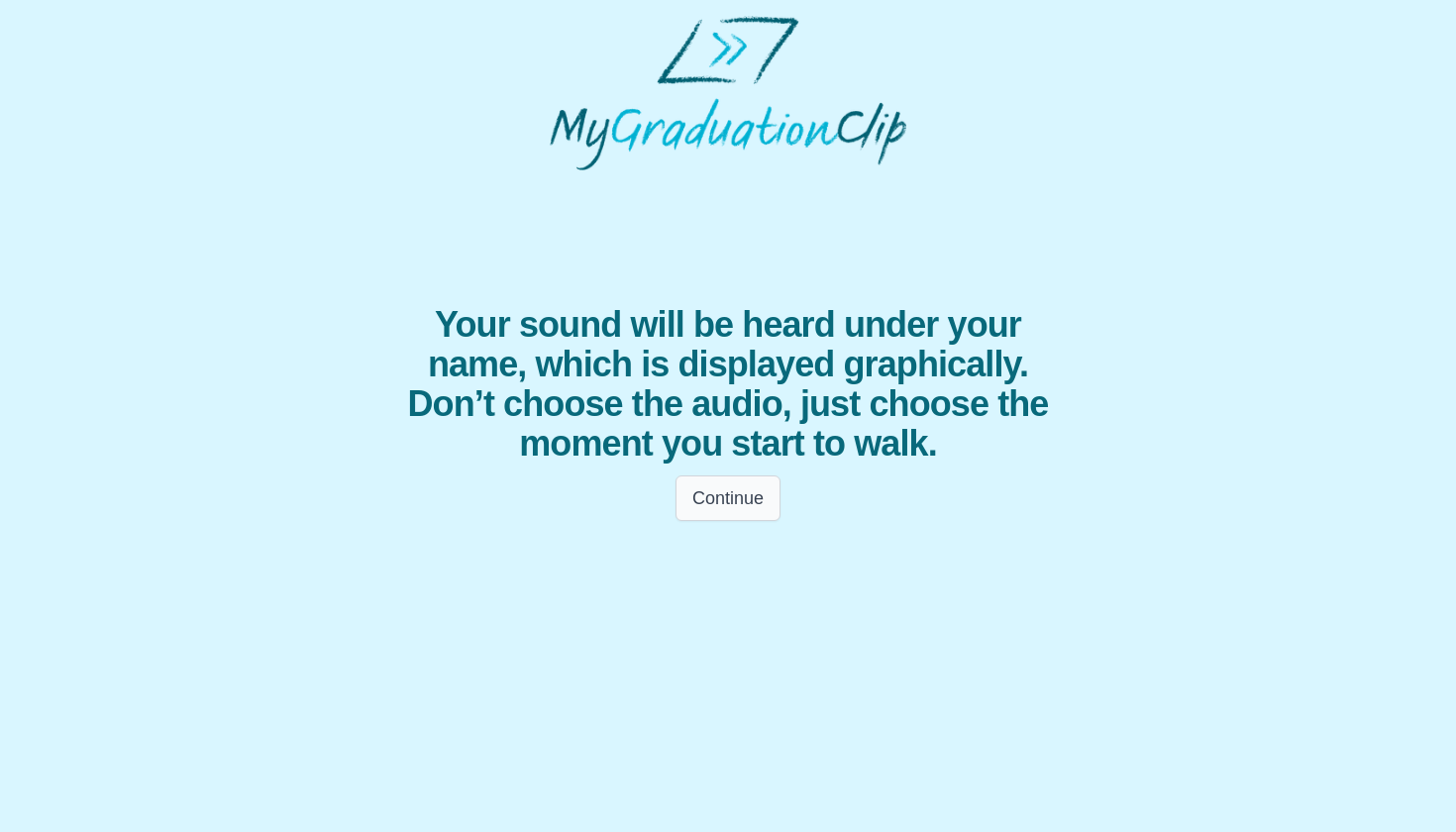 click on "Continue" at bounding box center [728, 498] 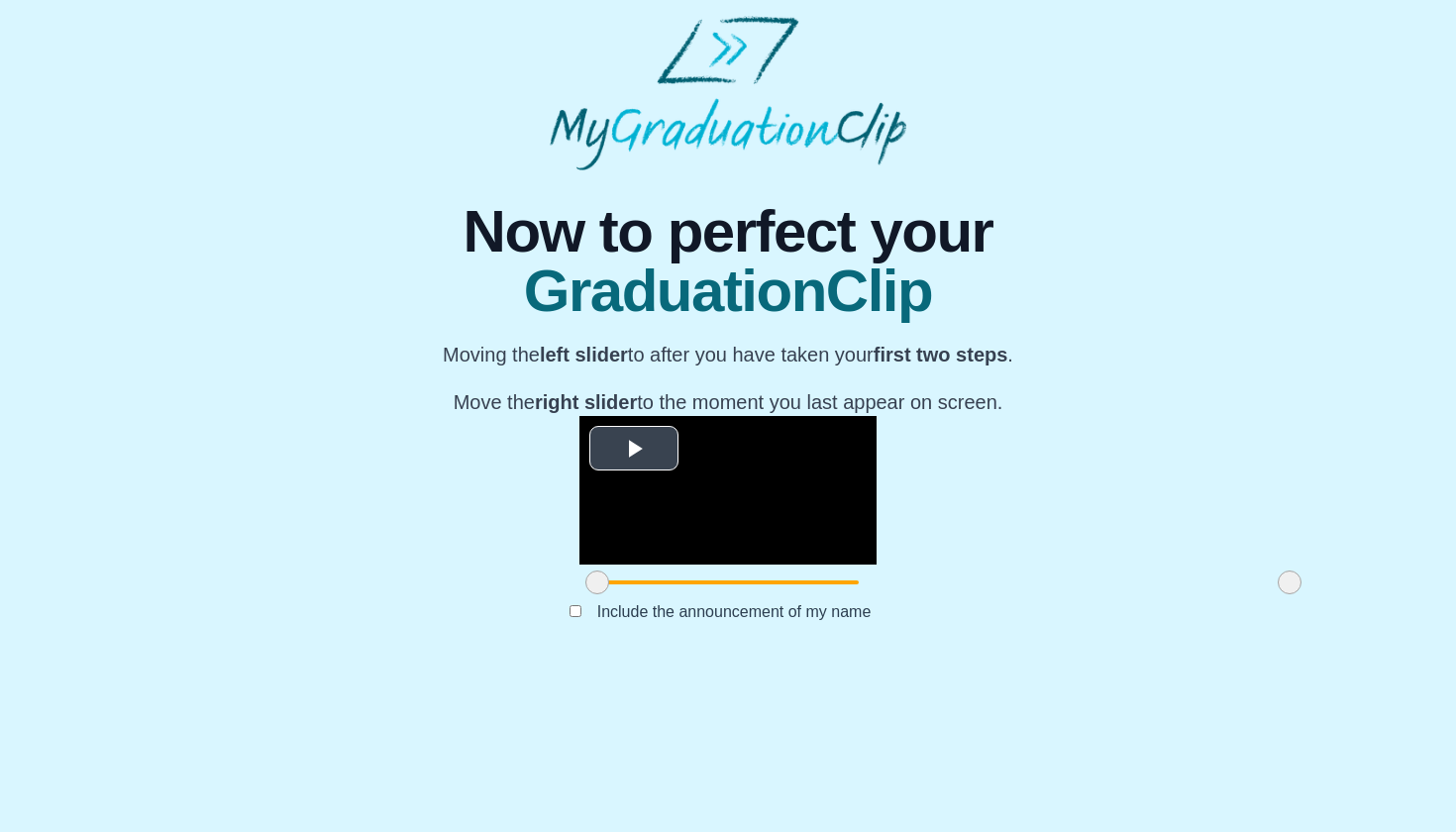 scroll, scrollTop: 107, scrollLeft: 0, axis: vertical 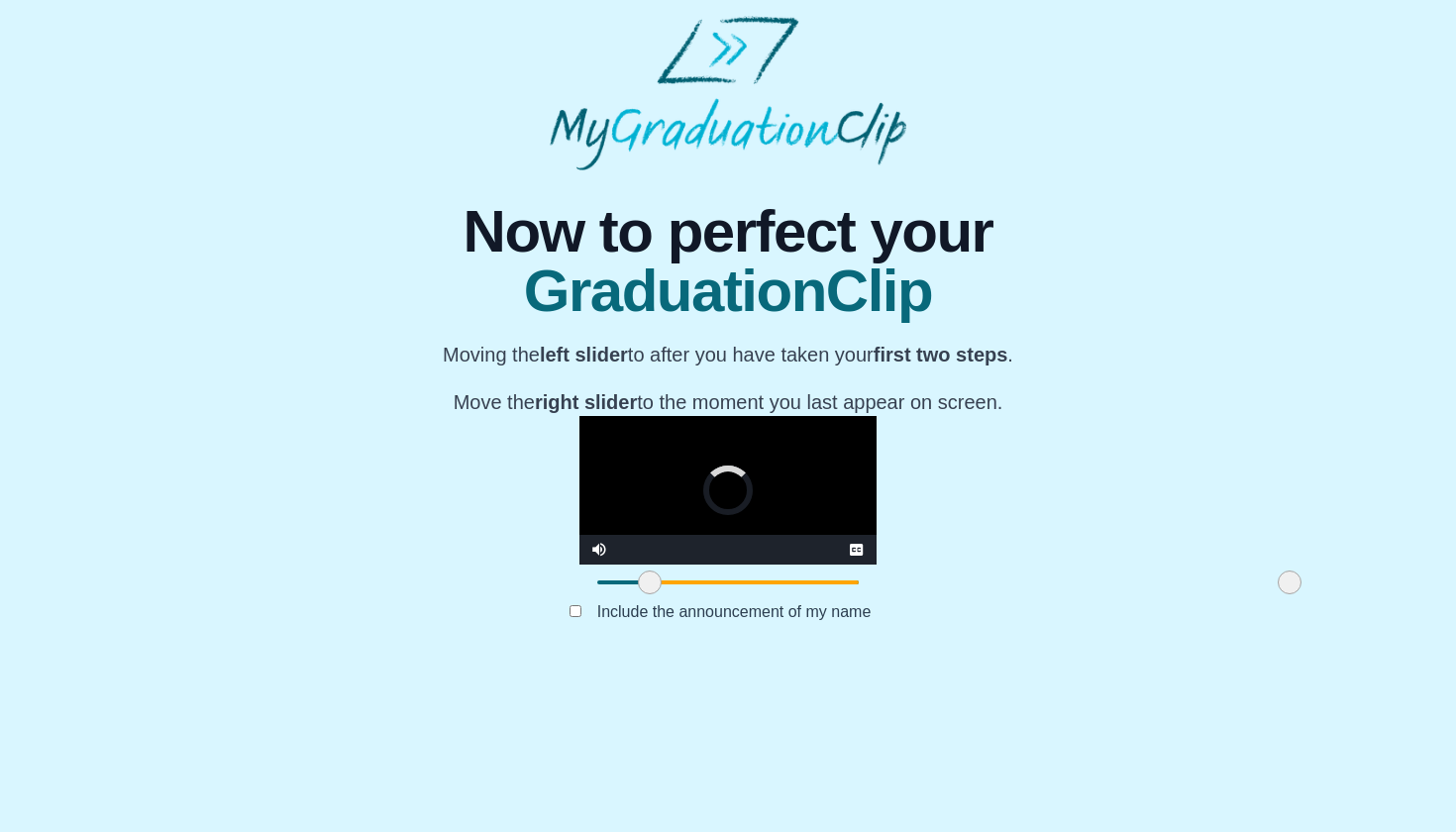 drag, startPoint x: 387, startPoint y: 736, endPoint x: 440, endPoint y: 737, distance: 53.009433 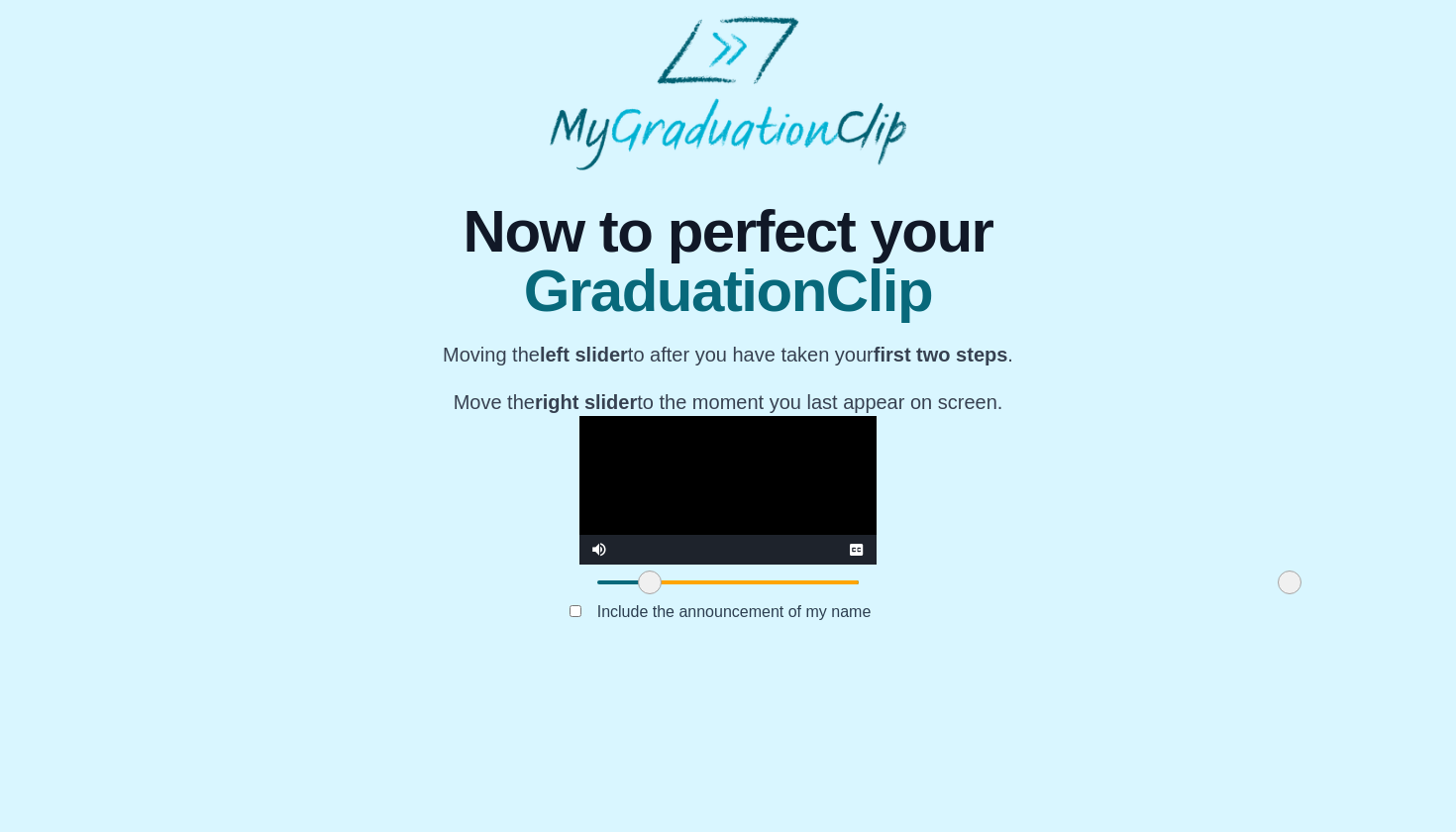 click at bounding box center (728, 490) 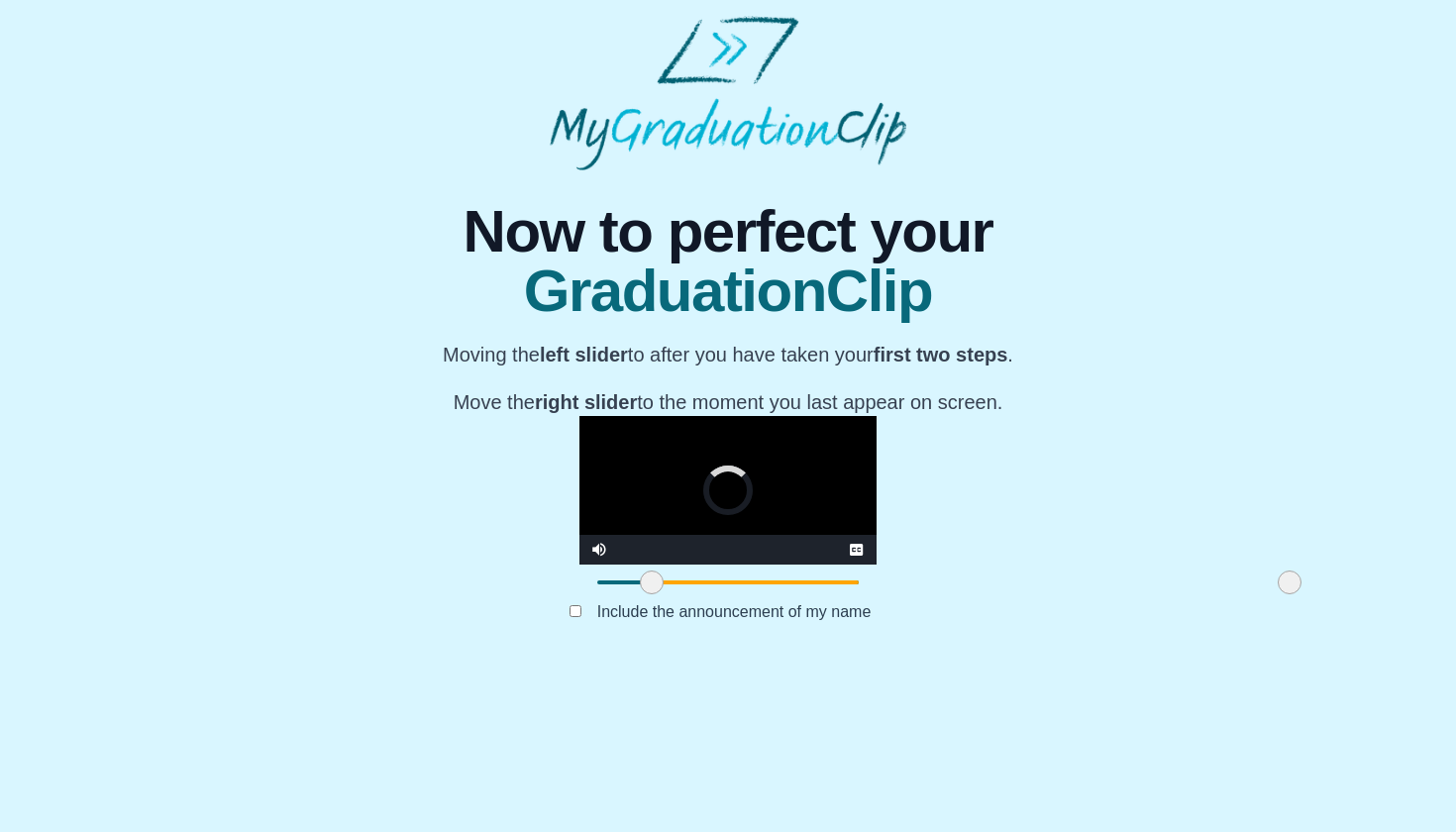 click at bounding box center (652, 582) 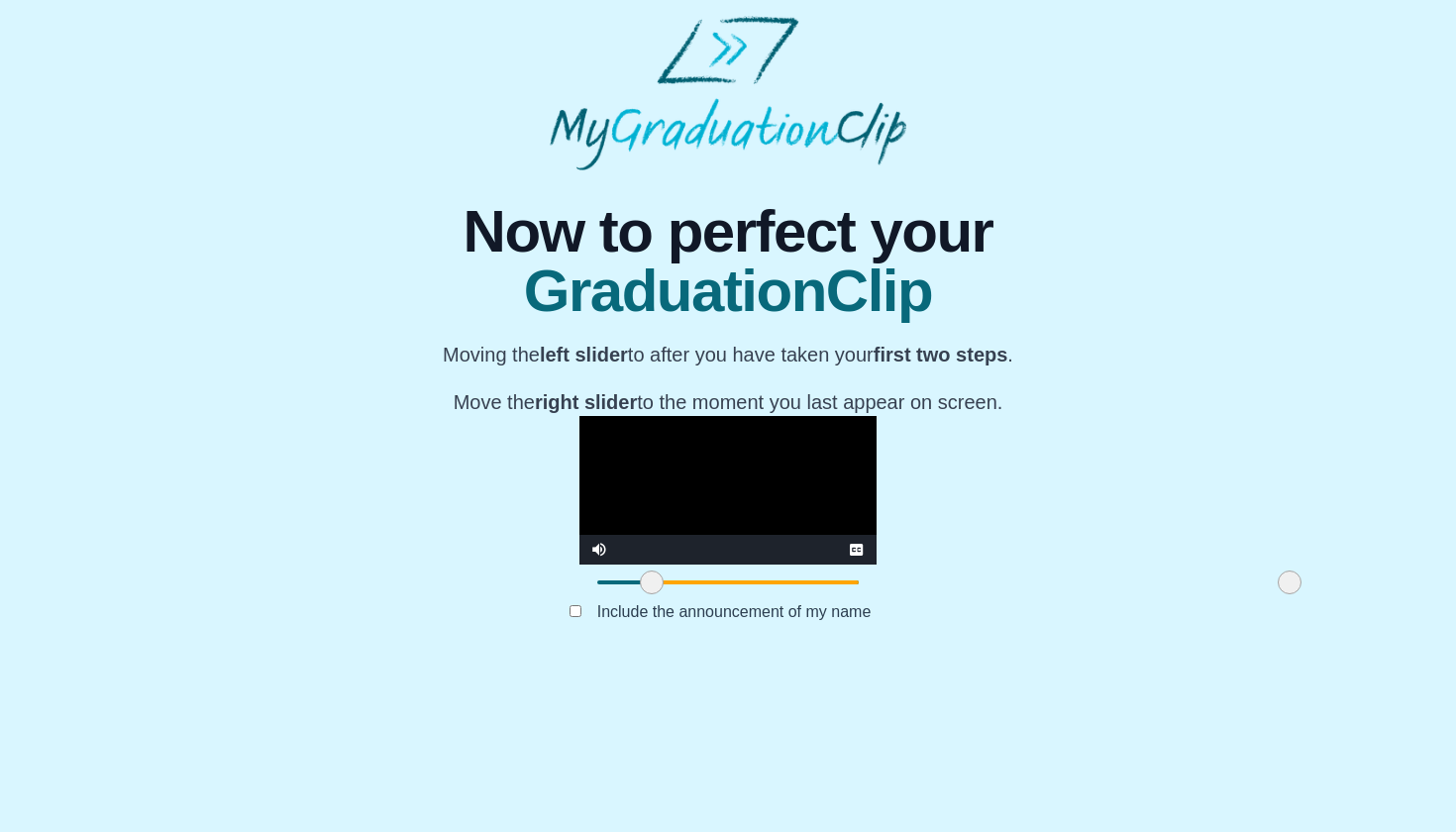 click at bounding box center (728, 490) 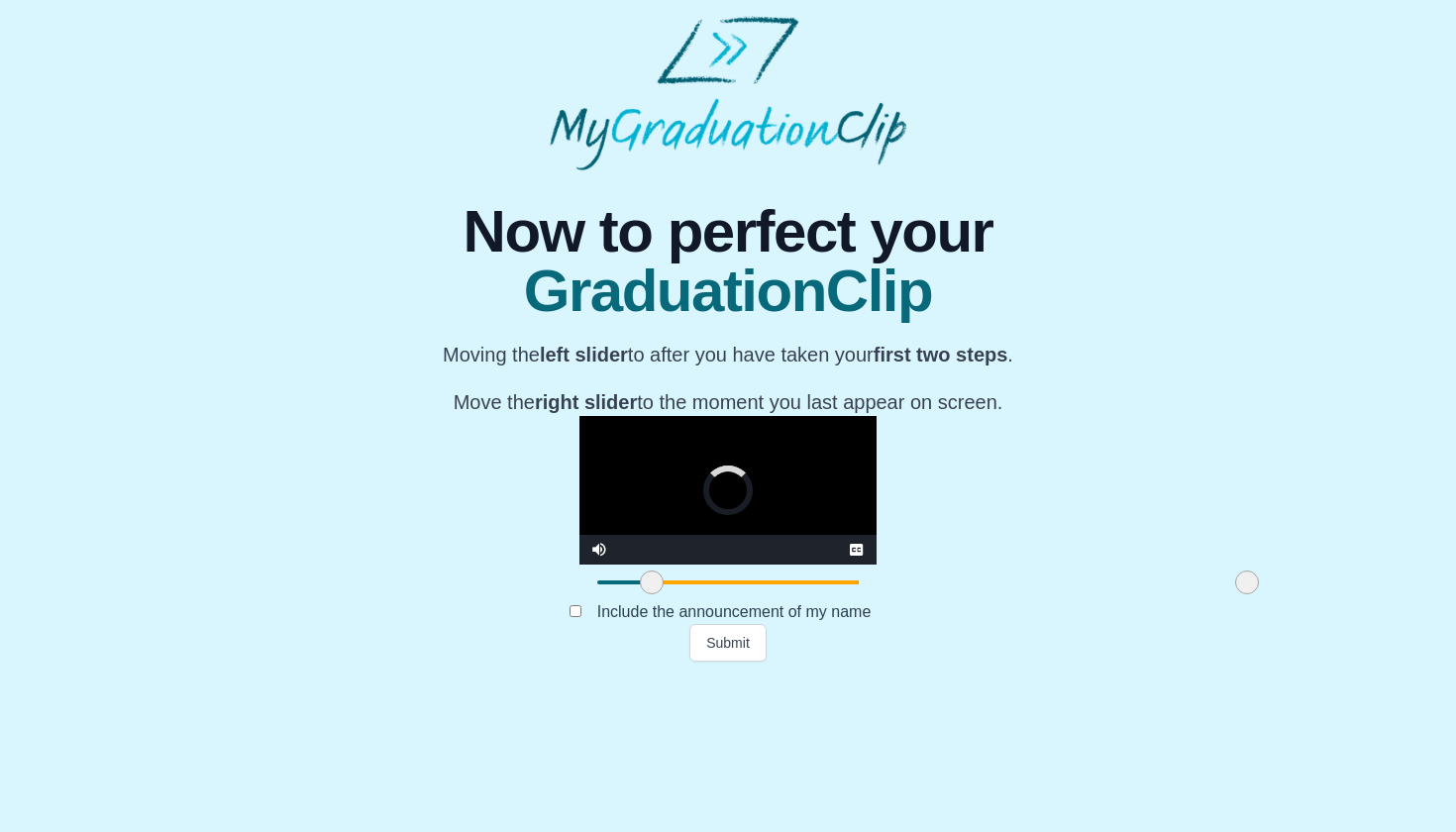 drag, startPoint x: 1074, startPoint y: 740, endPoint x: 1031, endPoint y: 739, distance: 43.011626 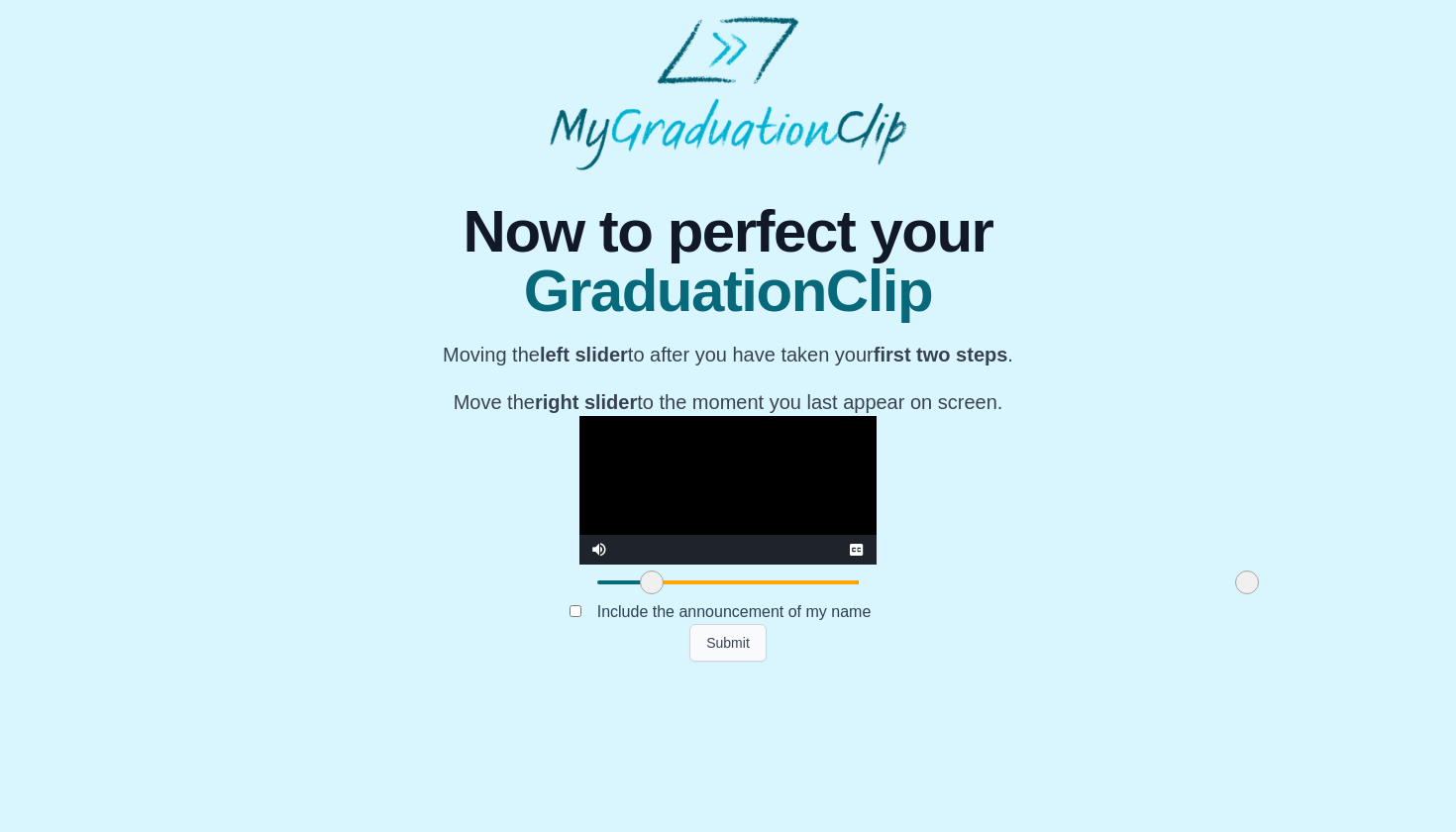 click on "Submit" at bounding box center (728, 643) 